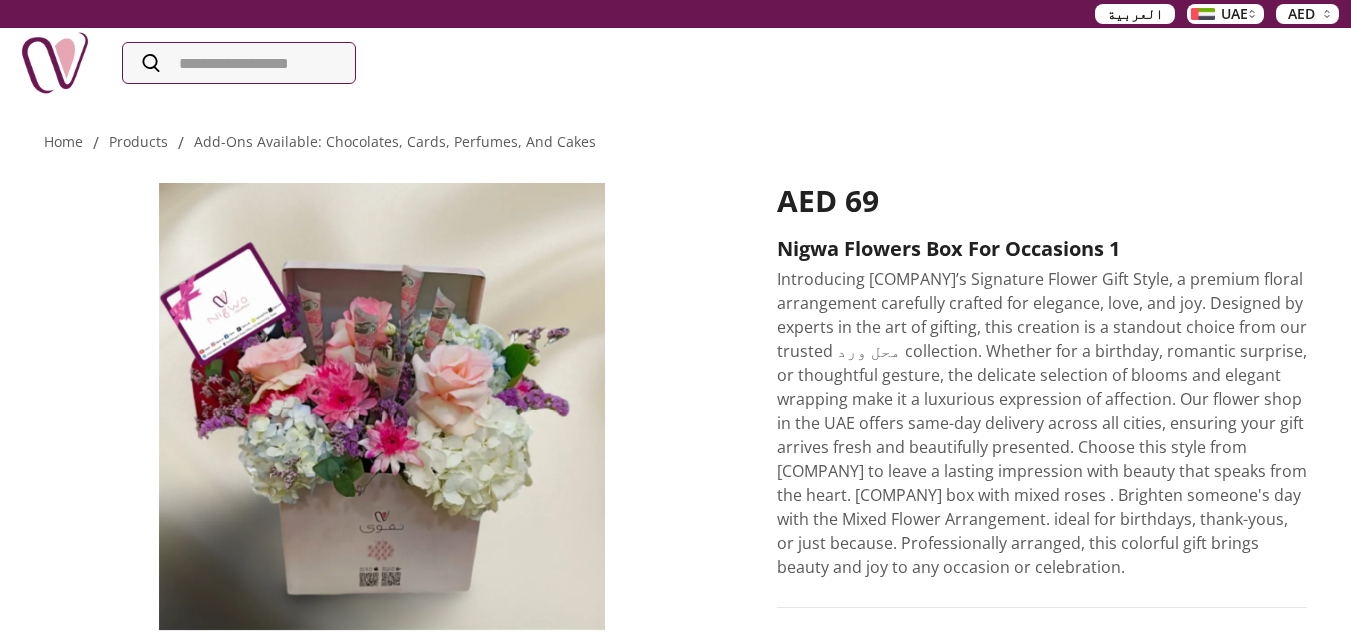 scroll, scrollTop: 0, scrollLeft: 0, axis: both 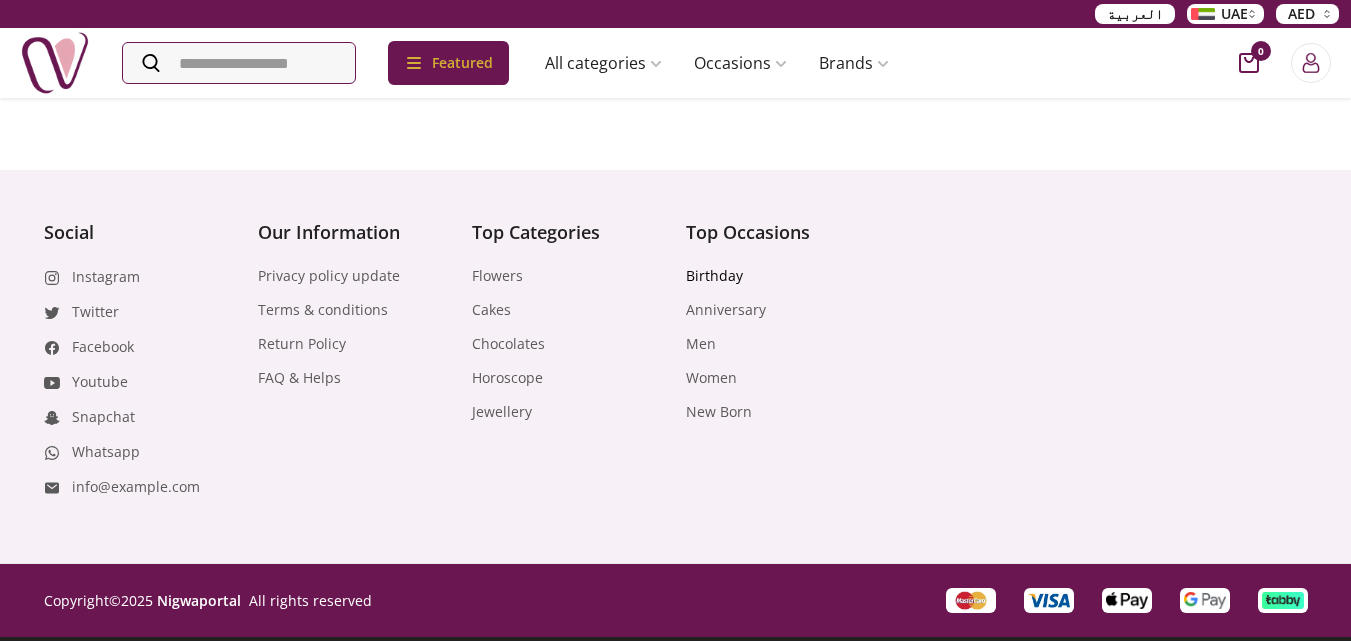 click on "Birthday" at bounding box center (714, 276) 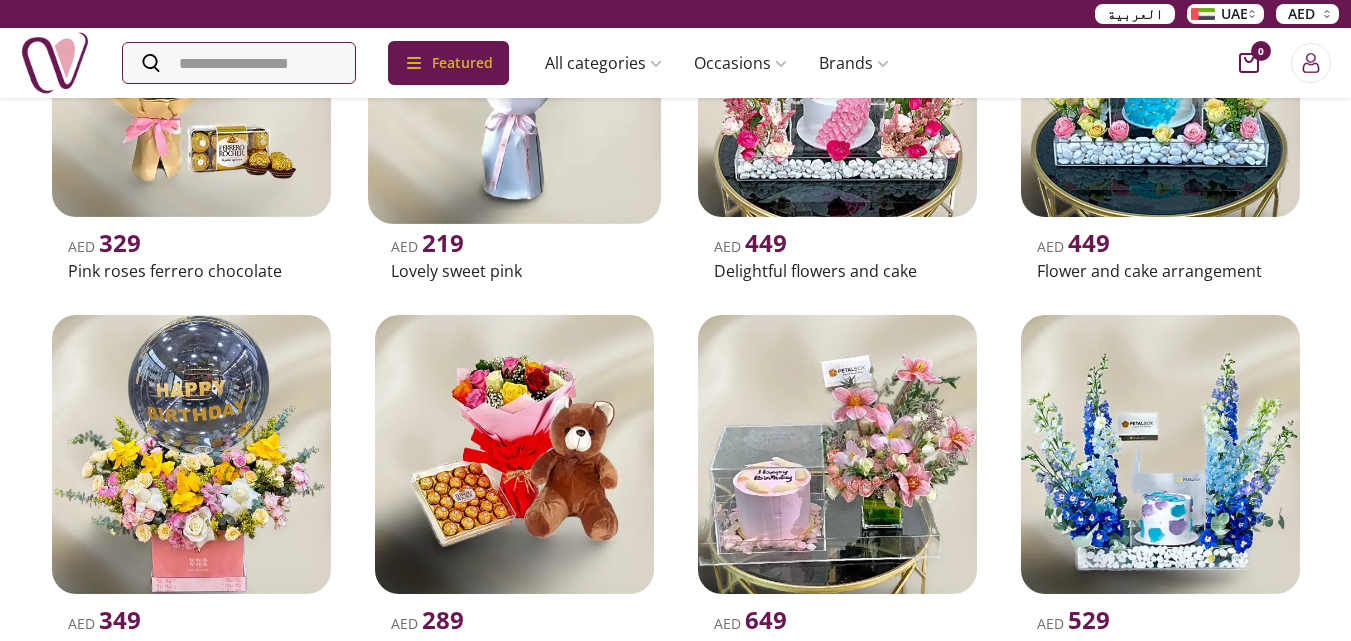 scroll, scrollTop: 846, scrollLeft: 0, axis: vertical 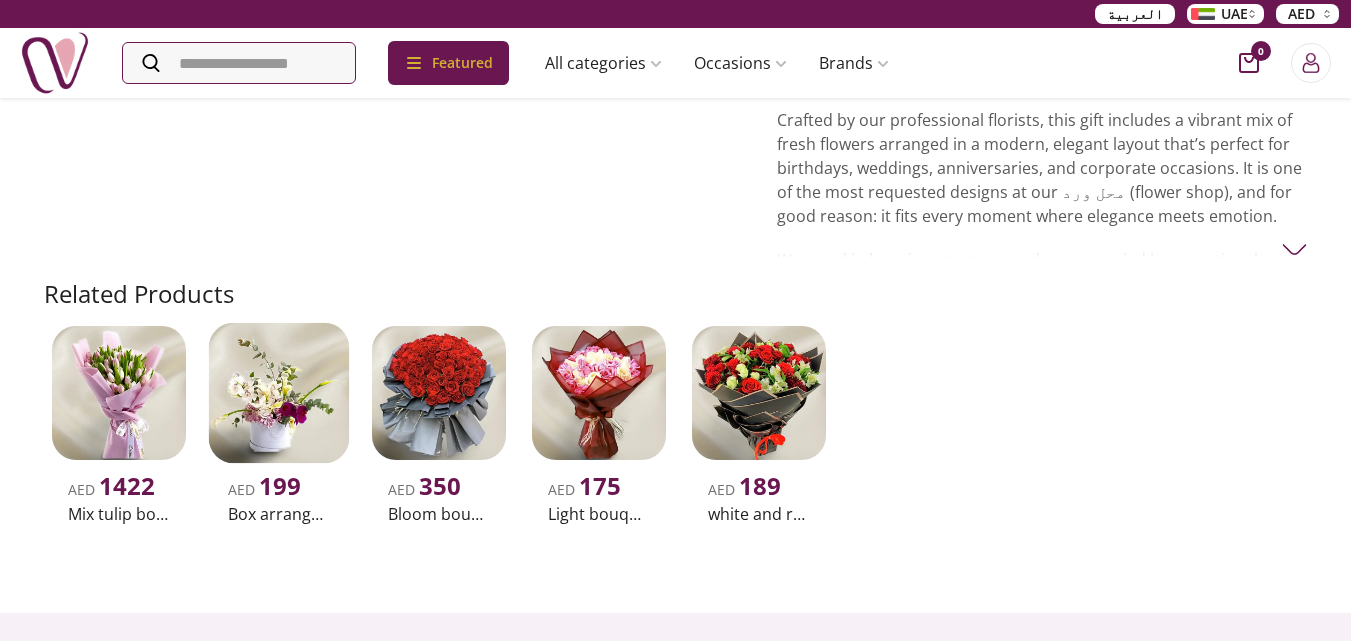 click on "Box arrangement of calla lily" at bounding box center [279, 514] 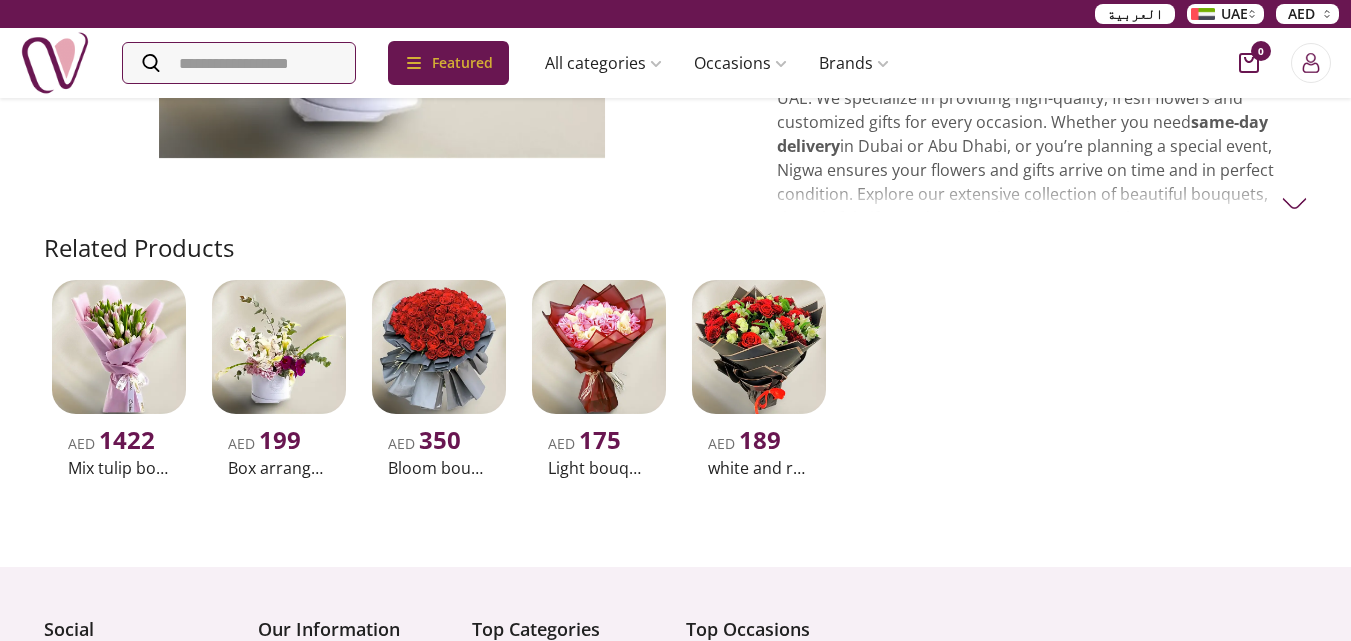 scroll, scrollTop: 500, scrollLeft: 0, axis: vertical 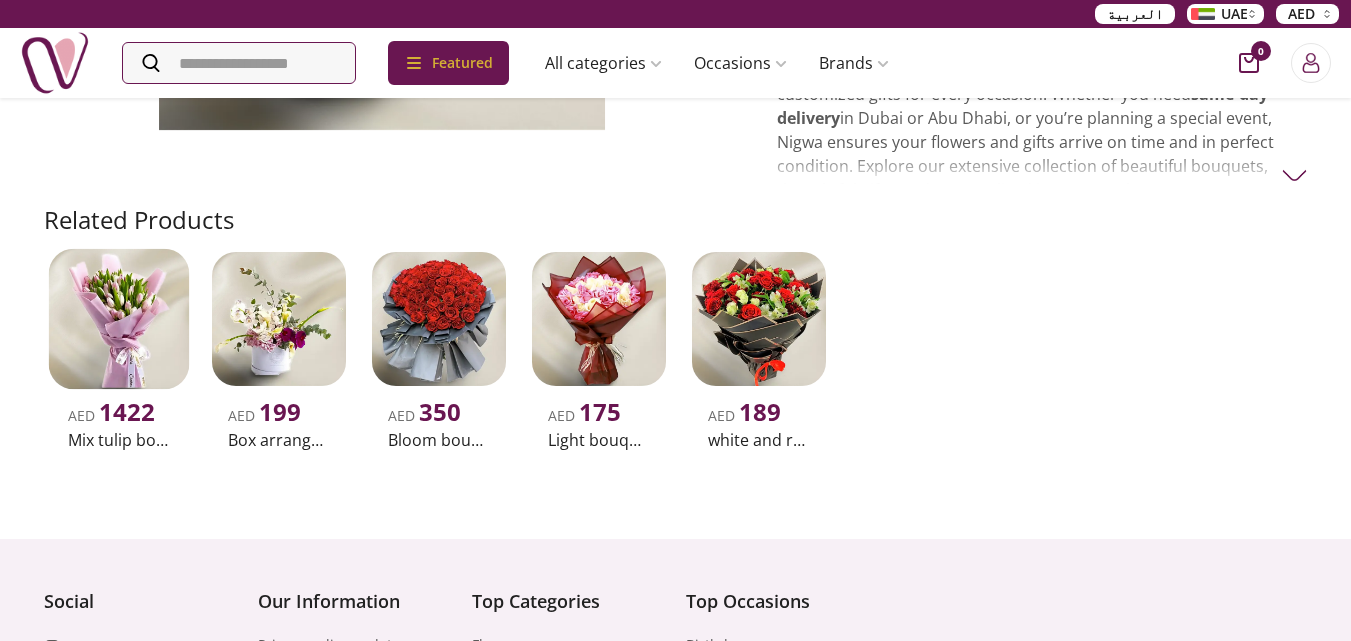click at bounding box center [118, 319] 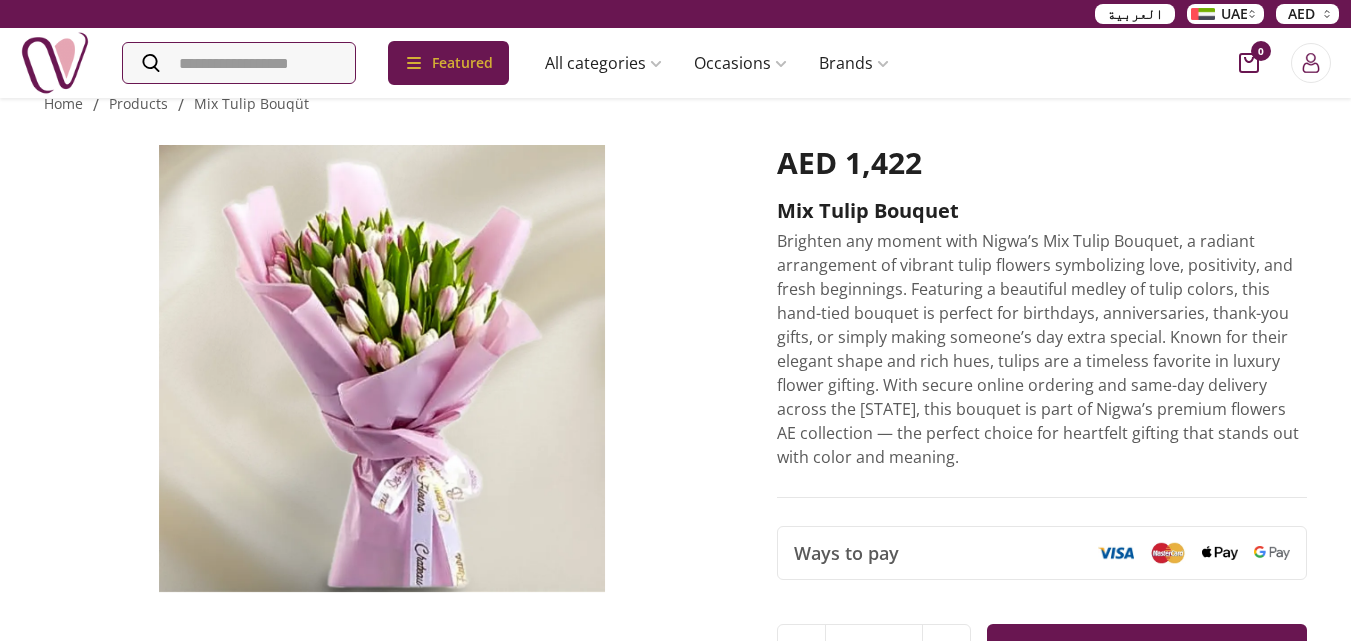 scroll, scrollTop: 0, scrollLeft: 0, axis: both 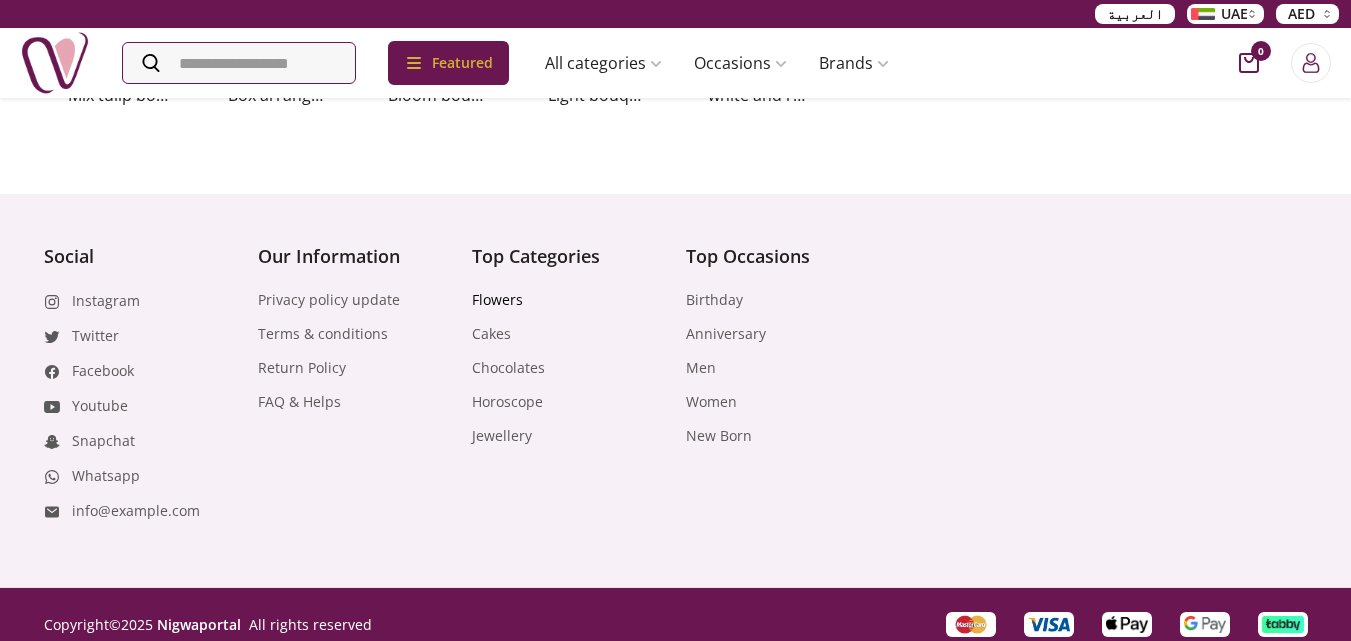 click on "Flowers" at bounding box center [497, 300] 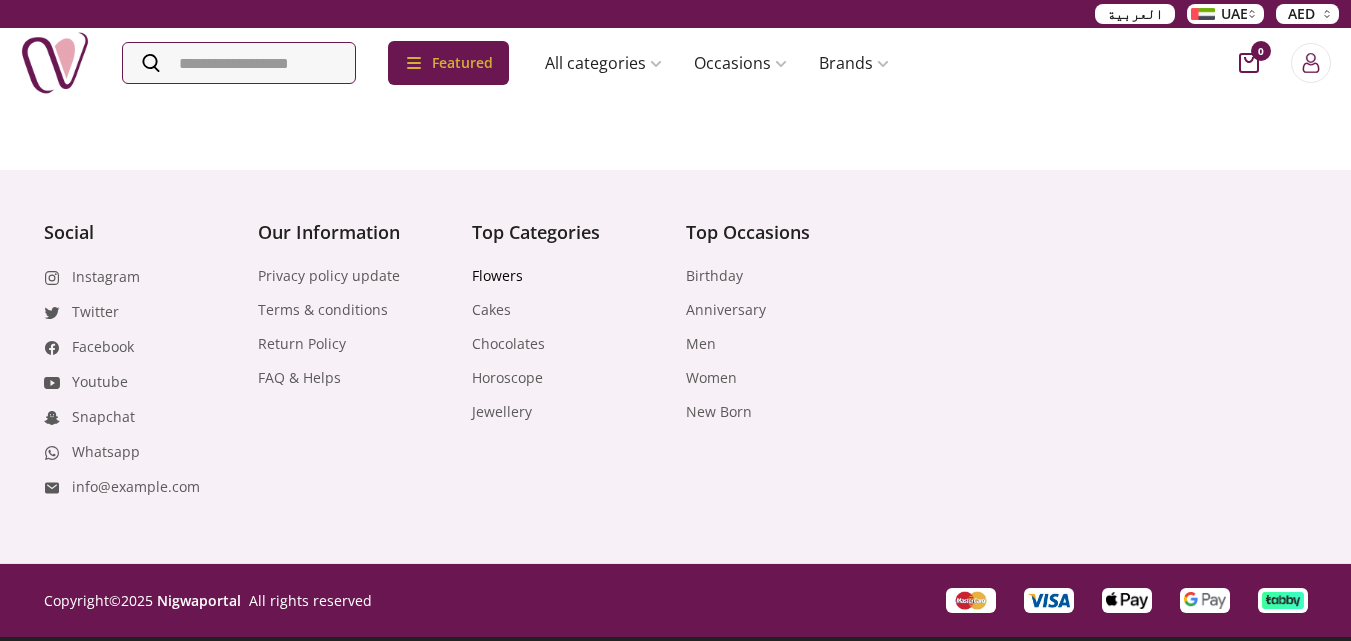 scroll, scrollTop: 0, scrollLeft: 0, axis: both 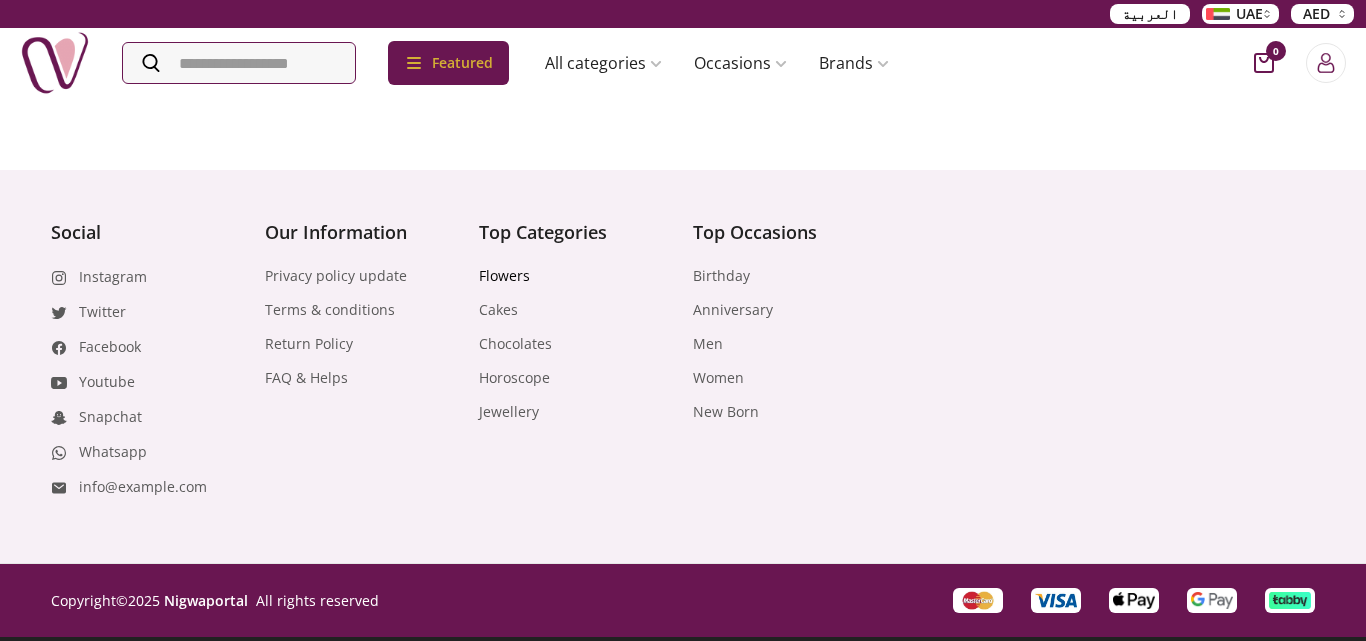 click on "Flowers" at bounding box center [504, 276] 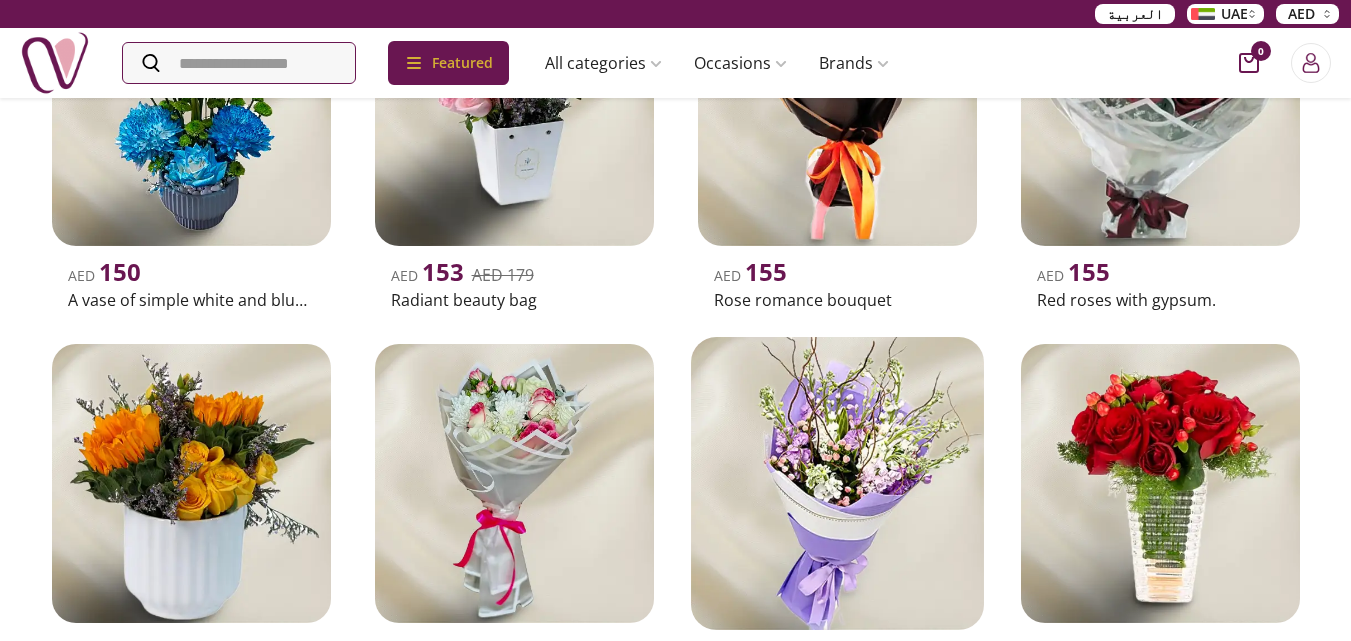 scroll, scrollTop: 7257, scrollLeft: 0, axis: vertical 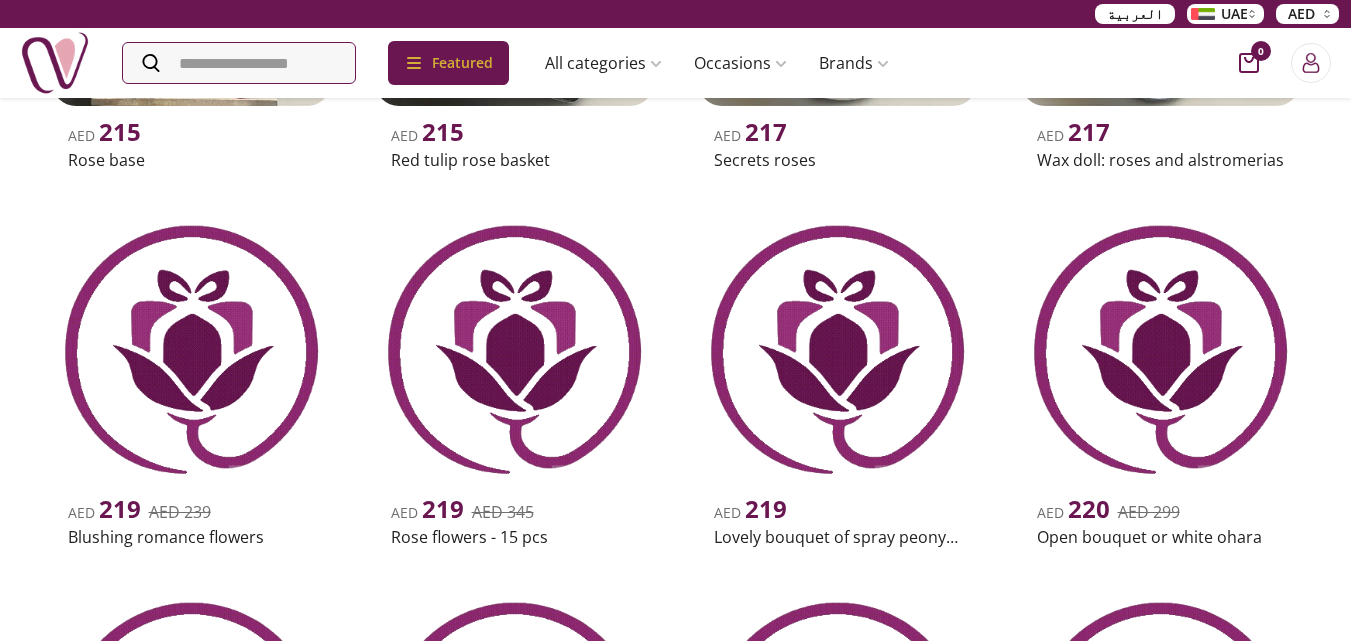 click on "العربية UAE AED Featured Accessories Cake Flower Kids All categories musk&bakhoor Healthy Home Baby Beauty Subscriptions Souvenirs Candles Balloons Accessories Plants Flower Emirati Gifts Kids Unique Watches Sunglasses Perfume Jewellery Electronics Edibles Gift Accessories Chocolate Cake Occasions FREE BOX PRE ORDER Graduation chocolate dubai Distributions Happy Birthday For Him Women Weddings Satisfaction Horoscope Anniversary New Born Welcome Home Ramadan Mother's Day Diwali Valentine's Day Graduation cake Eid Brands HERMES iPhone CHANEL SAMSUNG CARTIER GIORGIO ARMANI DIOR GUCCI AIGNER TOM FORD CALVIN KLEIN CHOPARD MONT BLANC YLS VERSACE GIVENCHY  DAVID OFF AMOUAGE DUNHILL GUERLIAN CERRUTI 1881 CREED GUY LAROCHE GUESS BOUCHERON PARIS CAROLINA-HERRERA AMORE MARTINI TRUSSADI THE WOOD ATKINSONS NISHANE NARCISO RODRIGUEZ MEMO MARFA  MAISON FRANCIS KURKDJIAN LANCOME THOMAS LALIQUE GRAFF 0 Online Flower Delivery Dubai, UAE Flower Looking for the  perfect flowers  or  flower shop near me fresh flowers" at bounding box center (675, -8223) 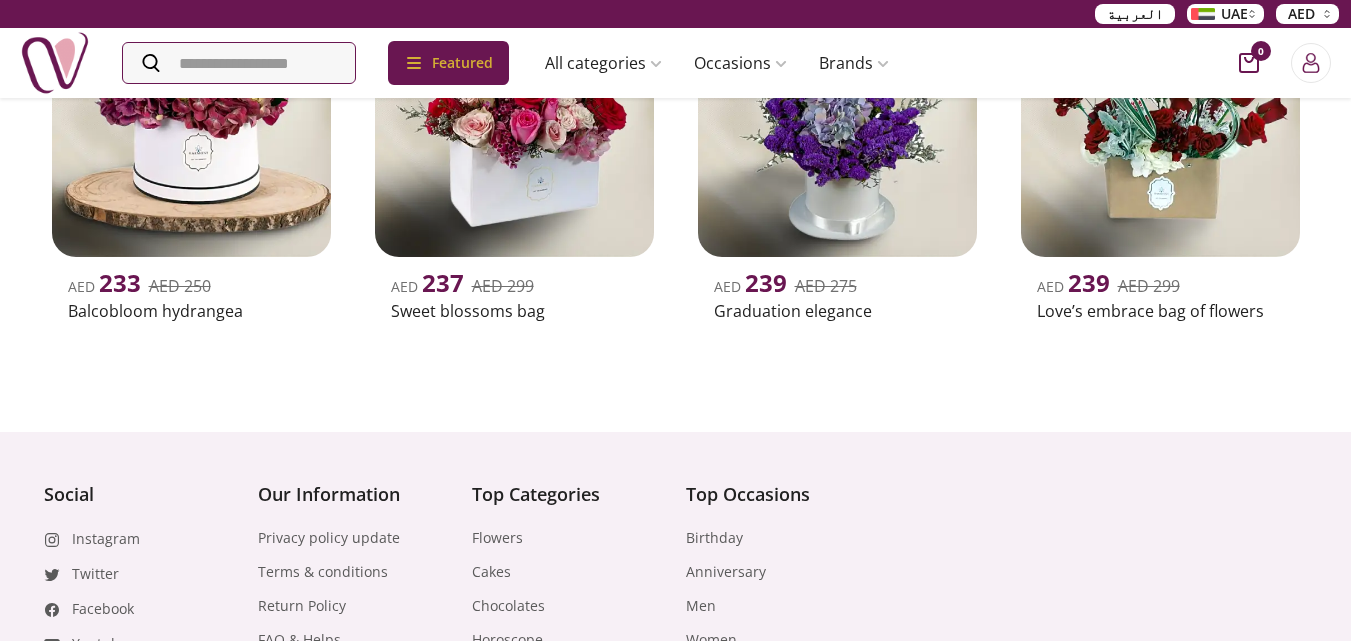 scroll, scrollTop: 21591, scrollLeft: 0, axis: vertical 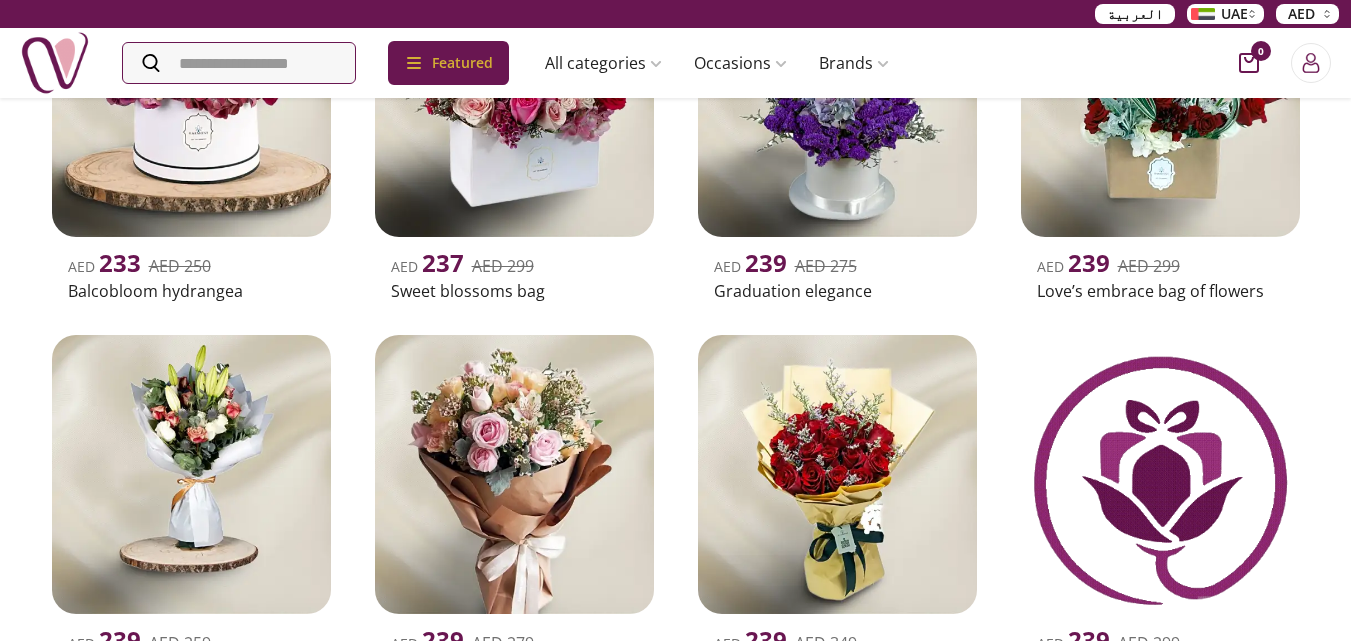 click at bounding box center [514, 474] 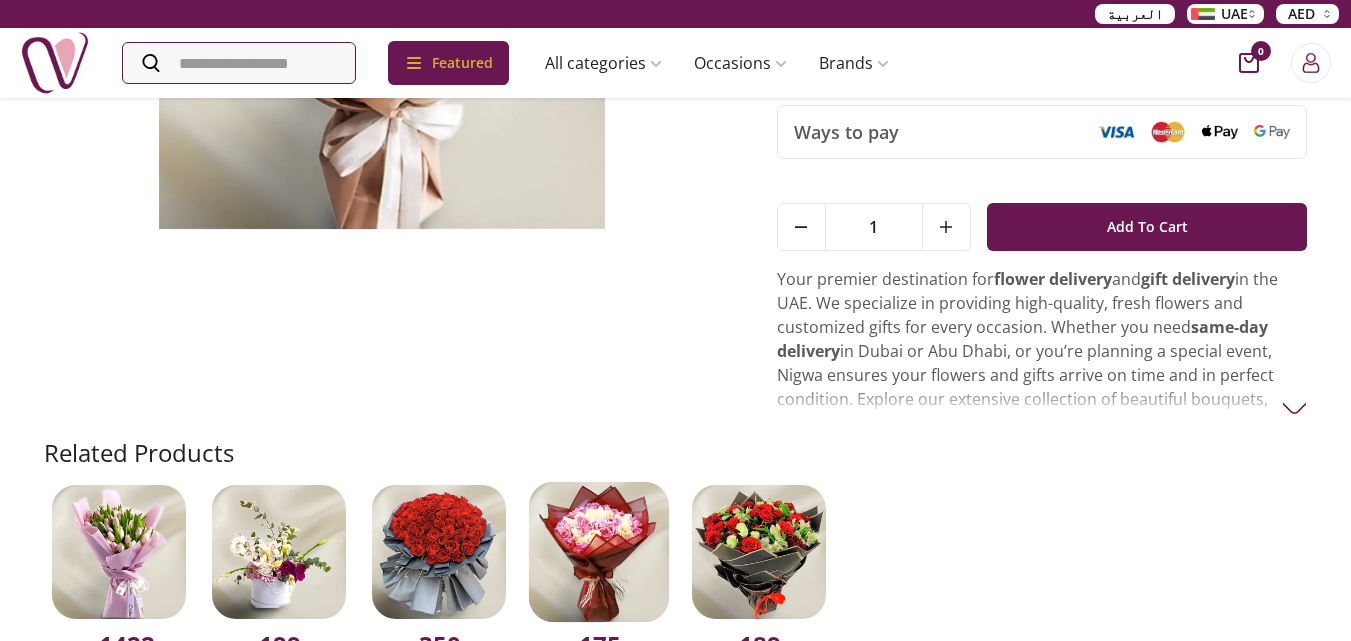 scroll, scrollTop: 400, scrollLeft: 0, axis: vertical 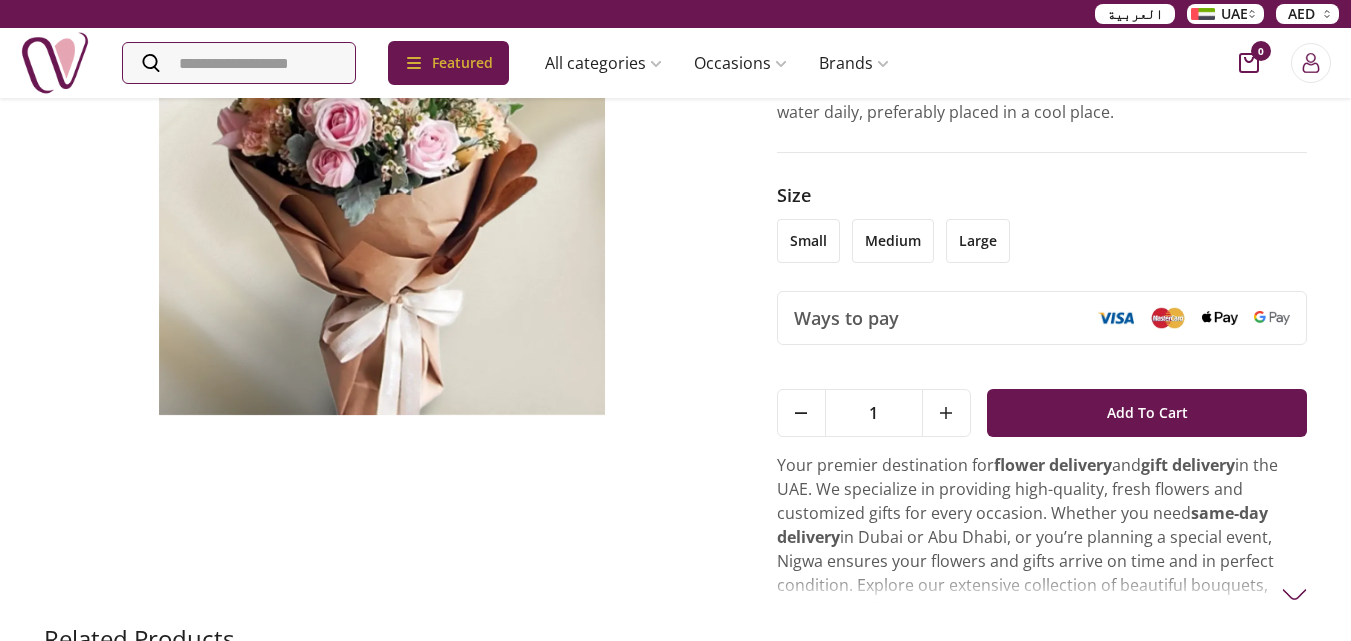 click on "large" at bounding box center [978, 241] 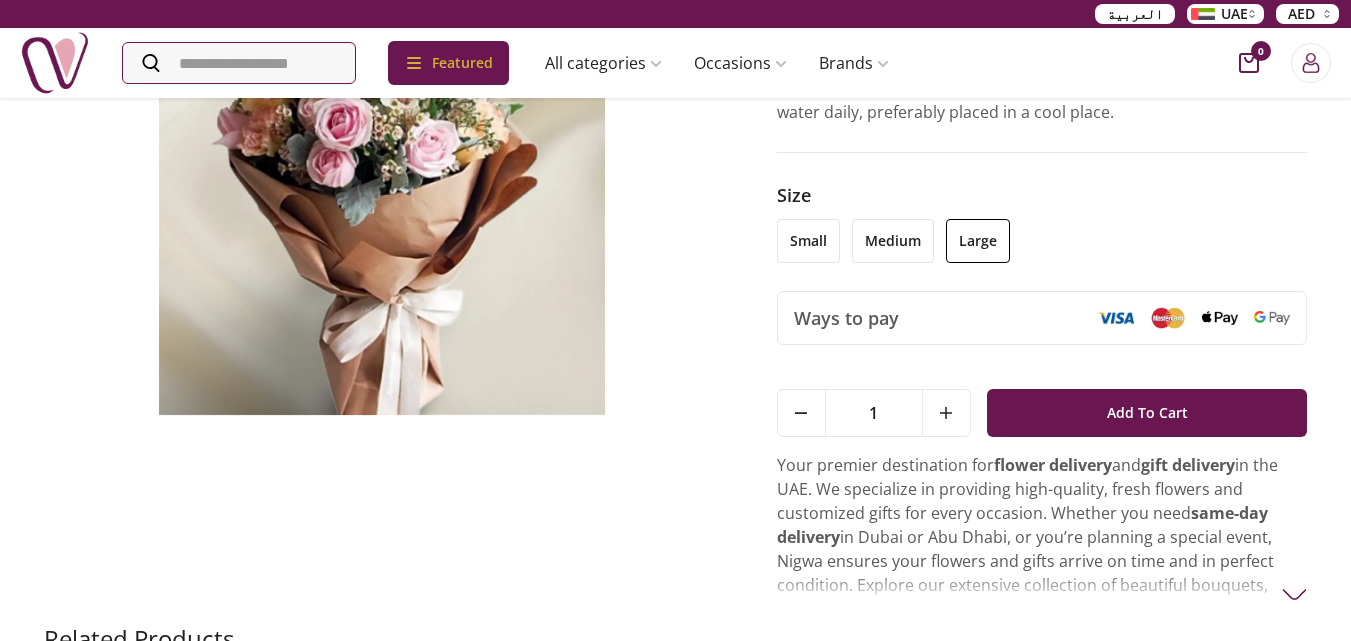 click on "medium" at bounding box center (893, 241) 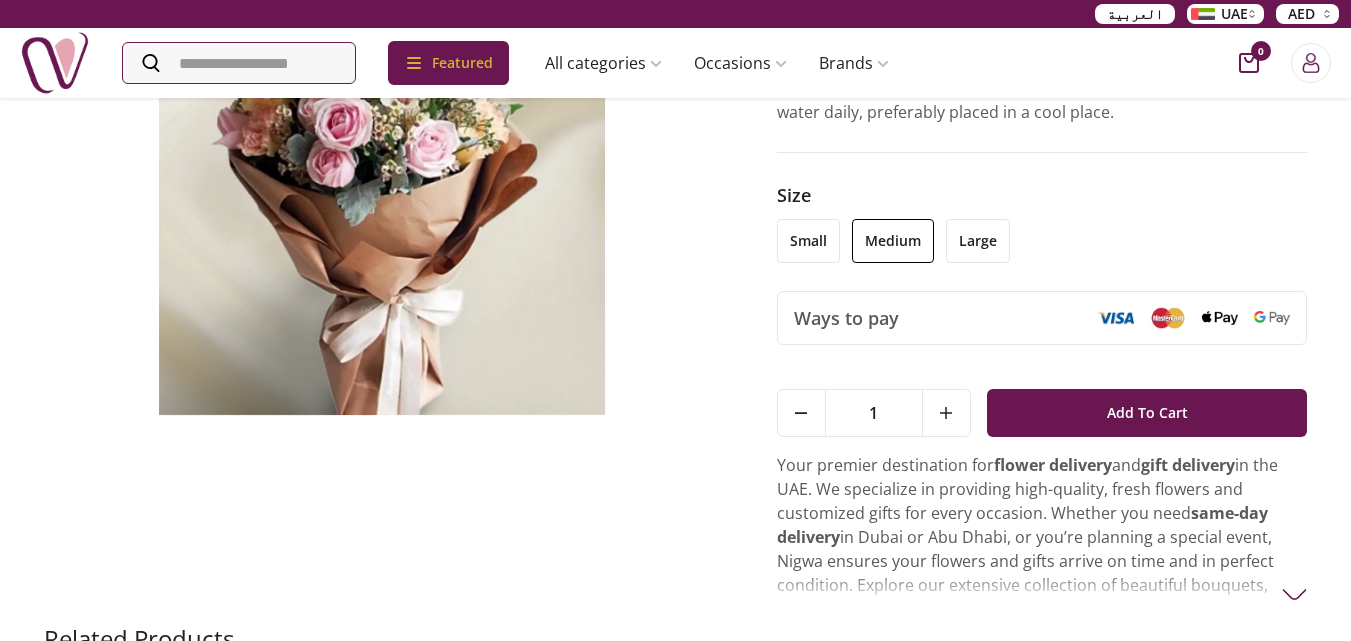 click on "small" at bounding box center [808, 241] 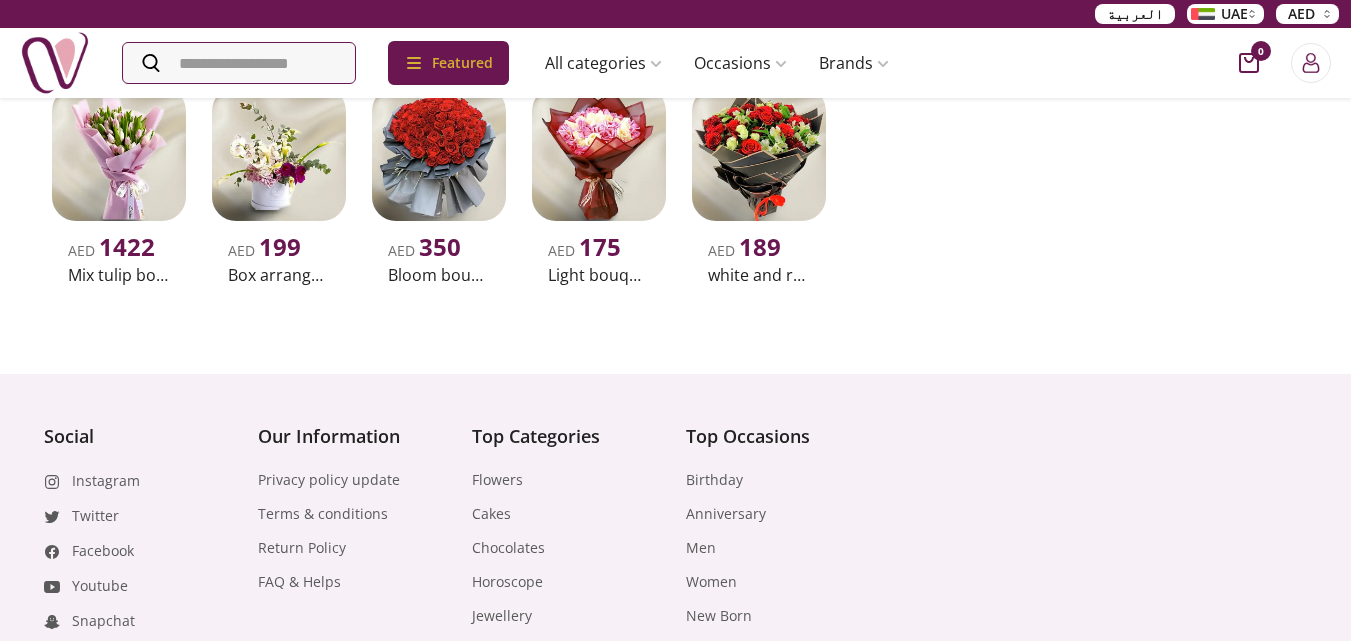 scroll, scrollTop: 815, scrollLeft: 0, axis: vertical 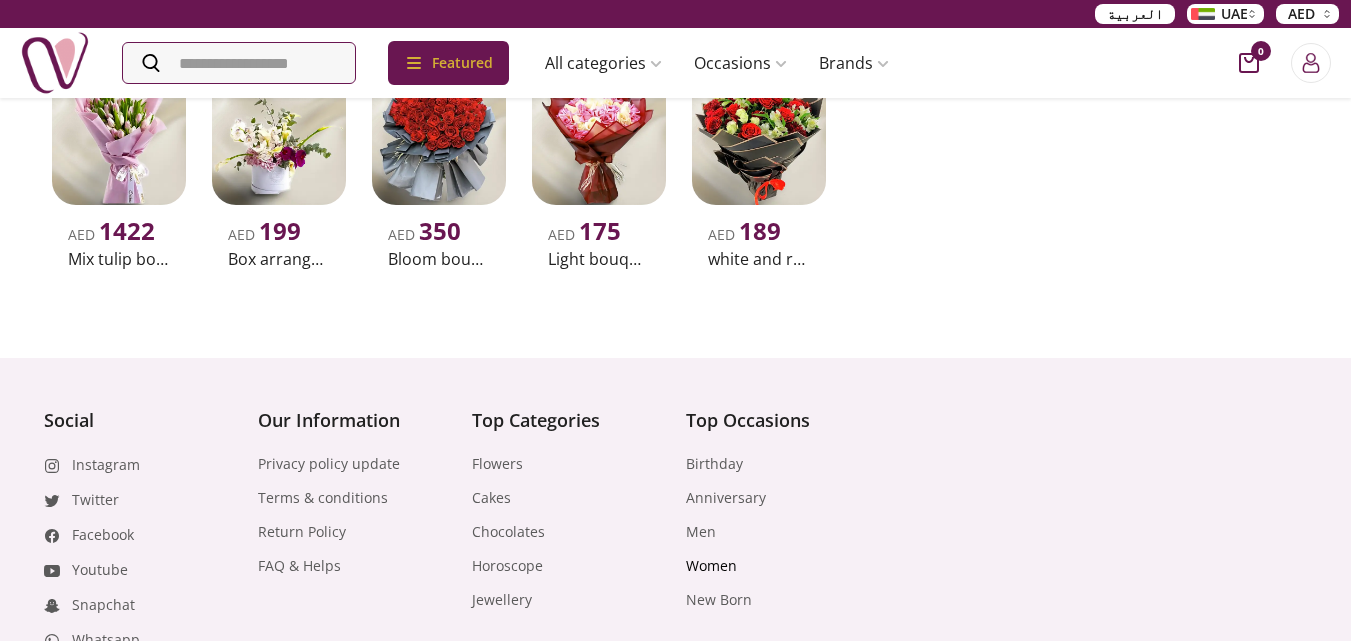 click on "Women" at bounding box center (711, 566) 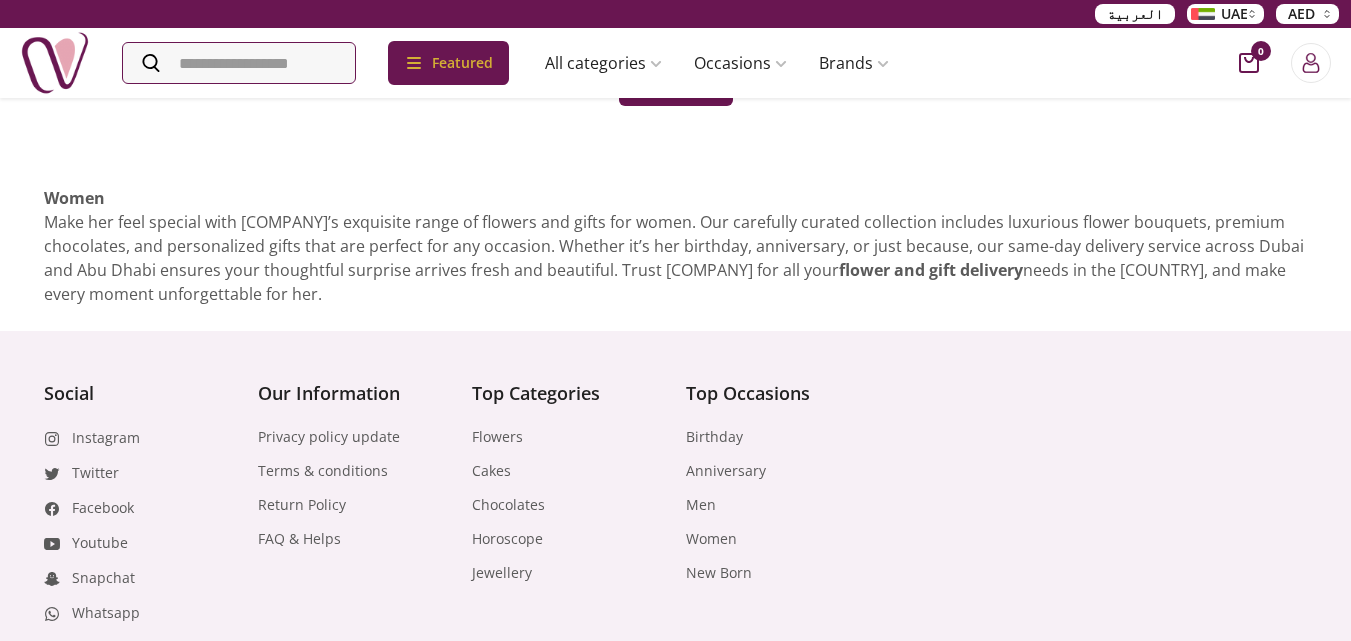 scroll, scrollTop: 1500, scrollLeft: 0, axis: vertical 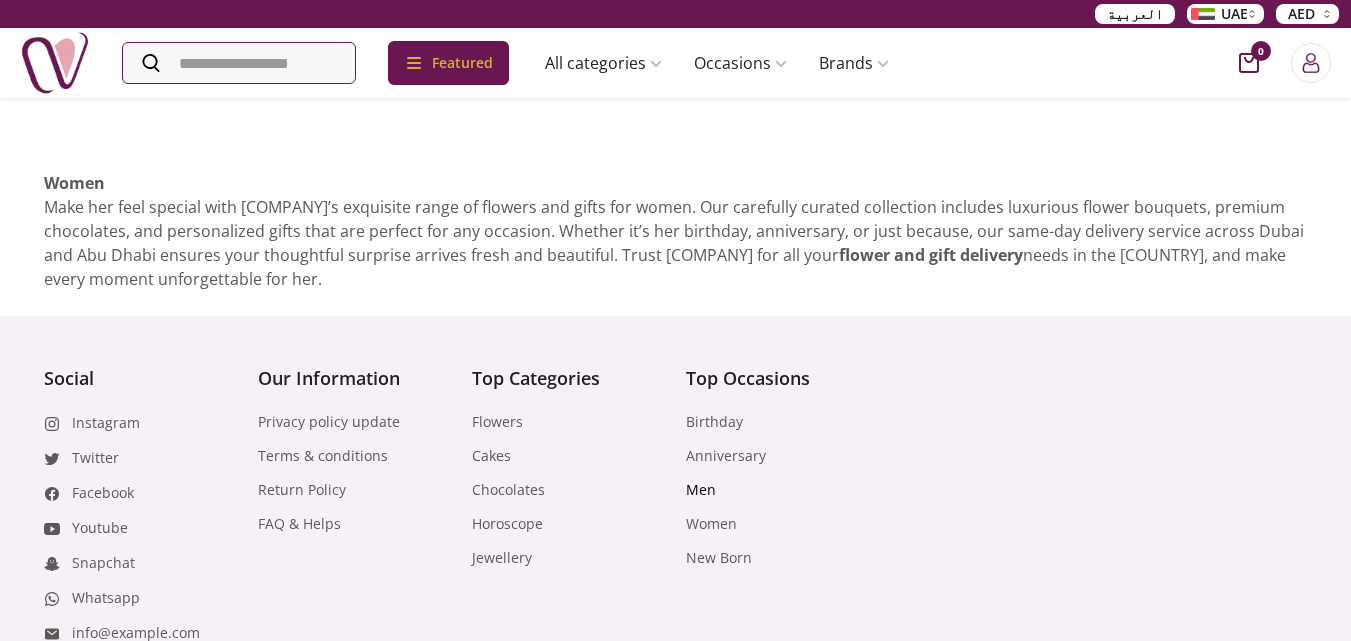 click on "Men" at bounding box center (701, 490) 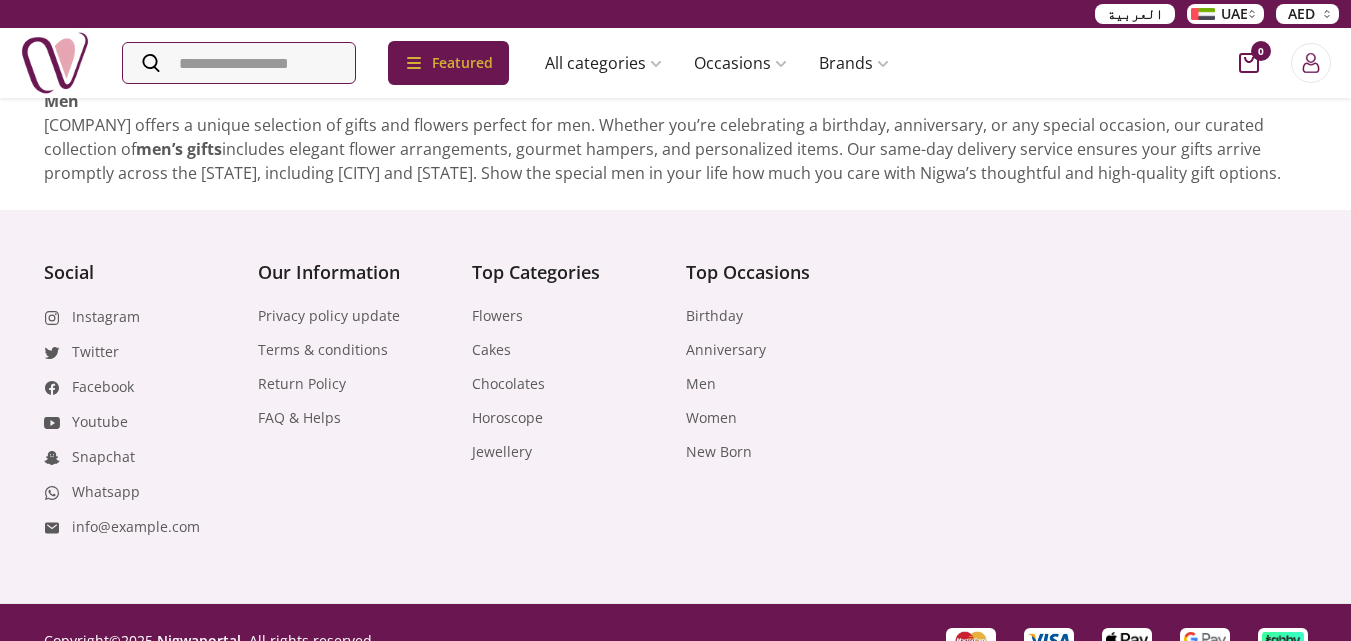 scroll, scrollTop: 1622, scrollLeft: 0, axis: vertical 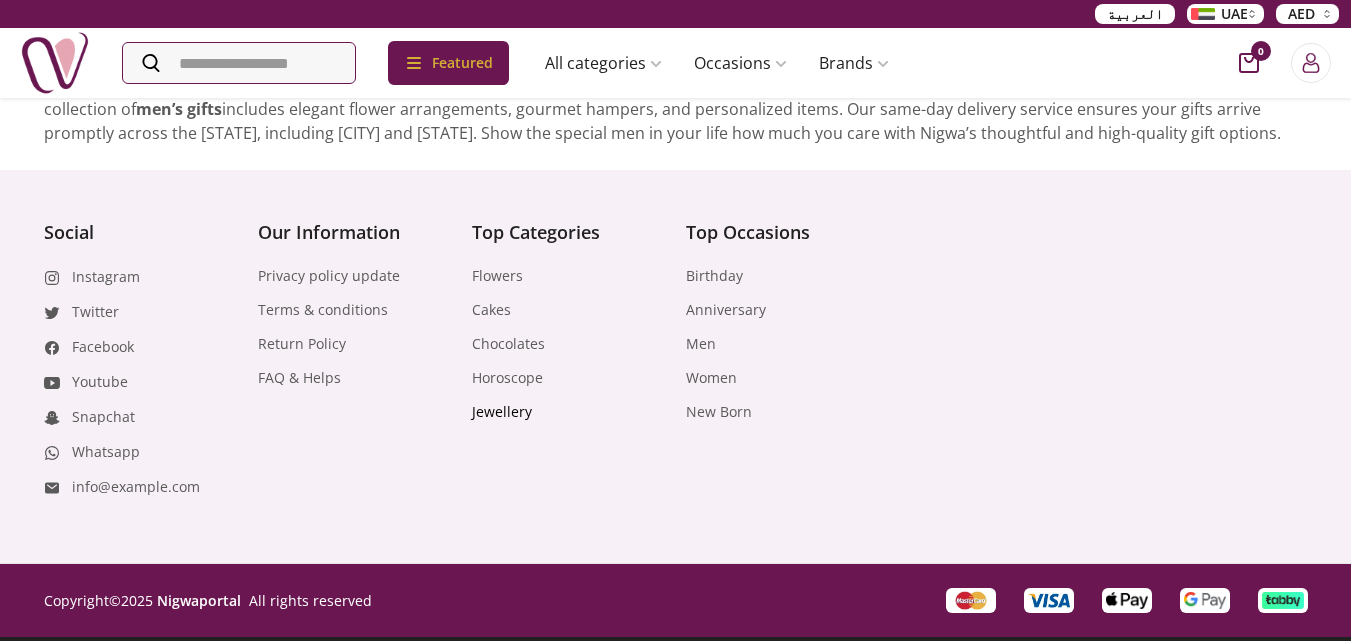 click on "Jewellery" at bounding box center [502, 412] 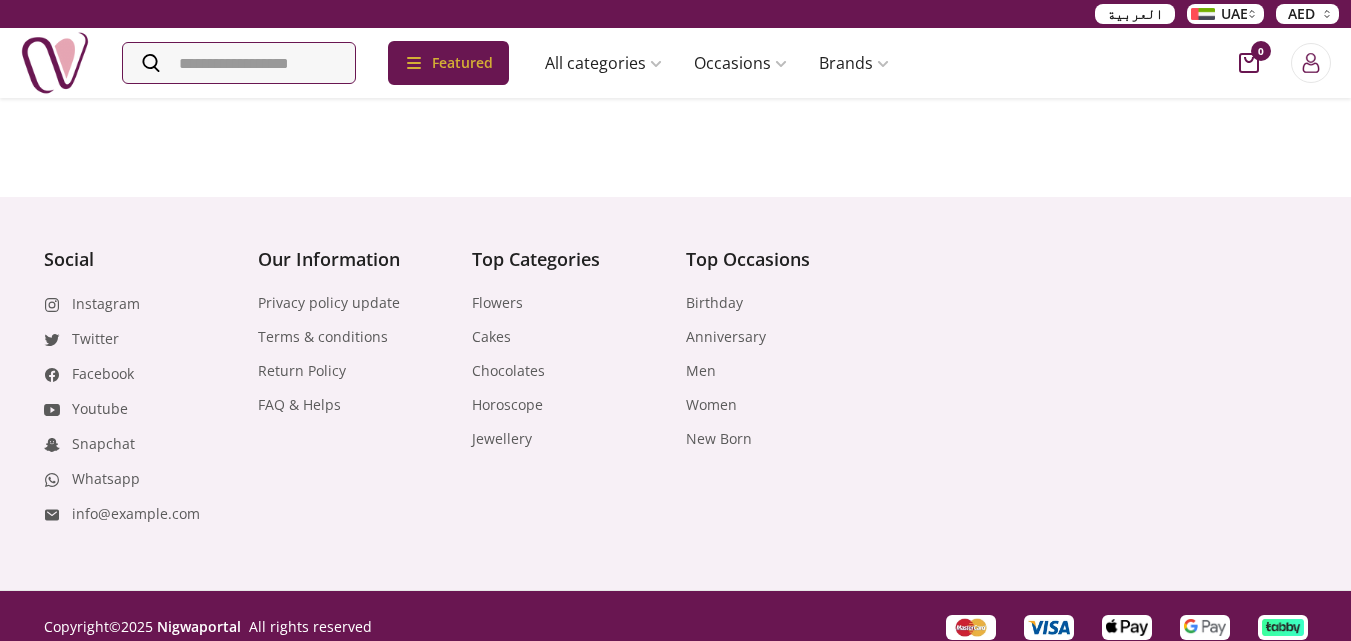 scroll, scrollTop: 3755, scrollLeft: 0, axis: vertical 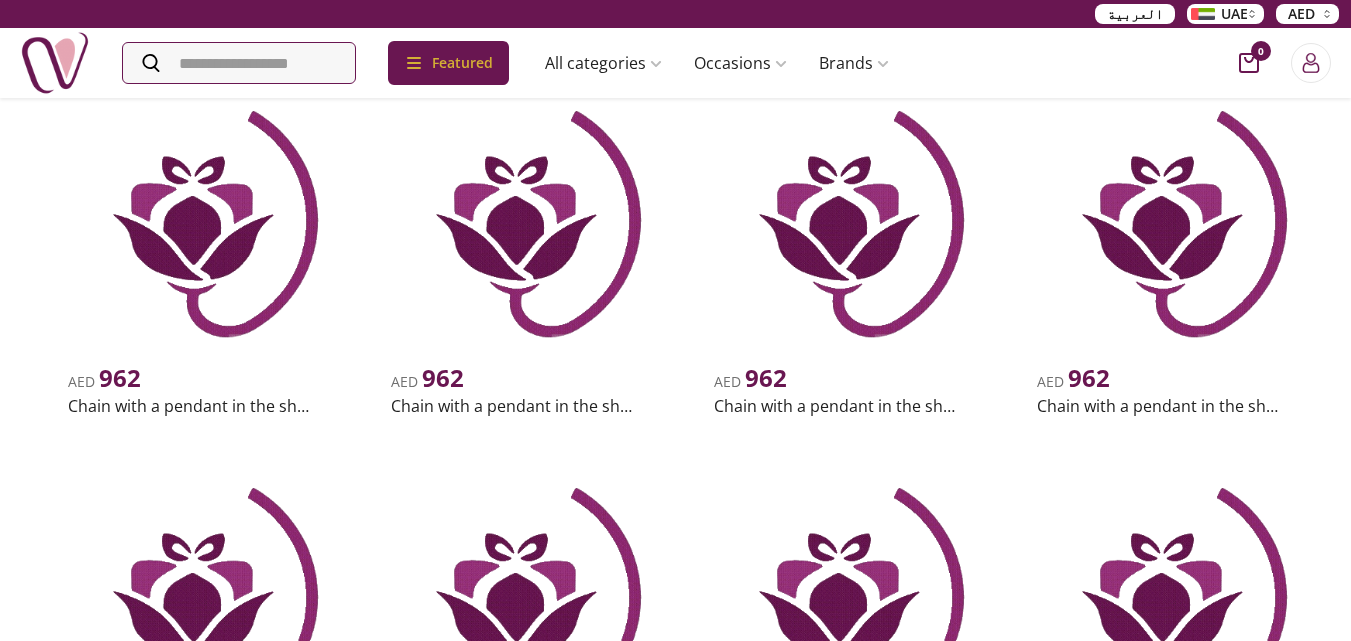 click at bounding box center [191, 212] 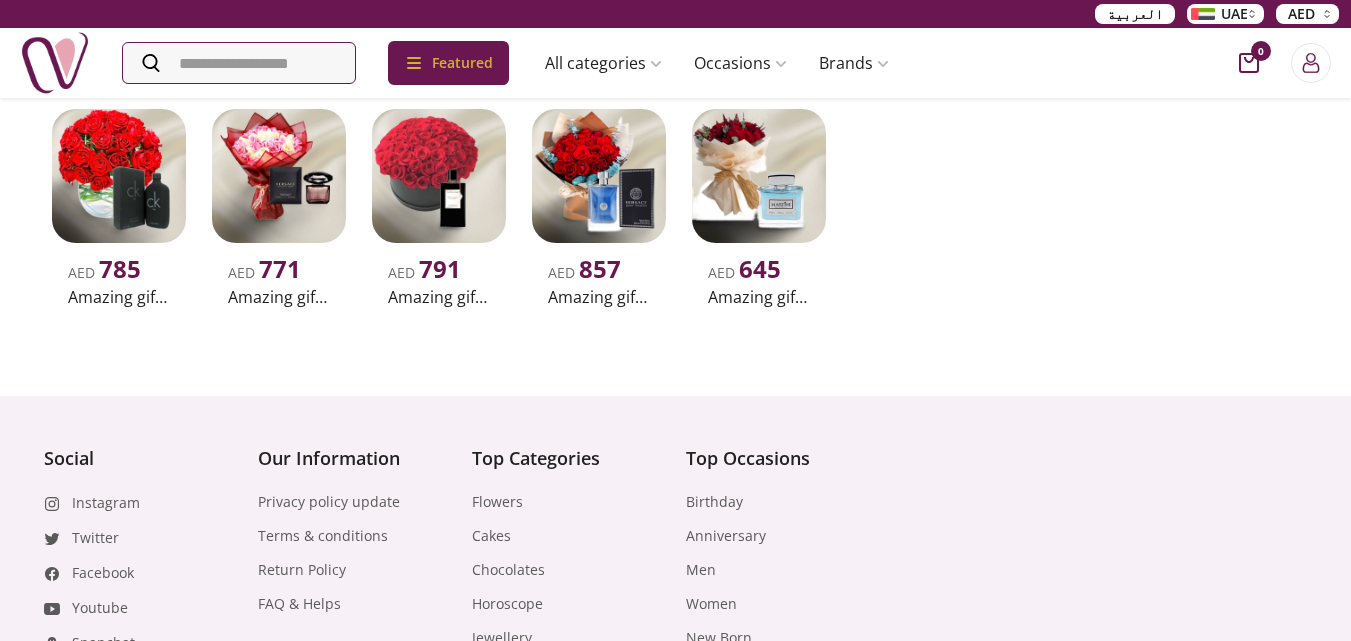 scroll, scrollTop: 700, scrollLeft: 0, axis: vertical 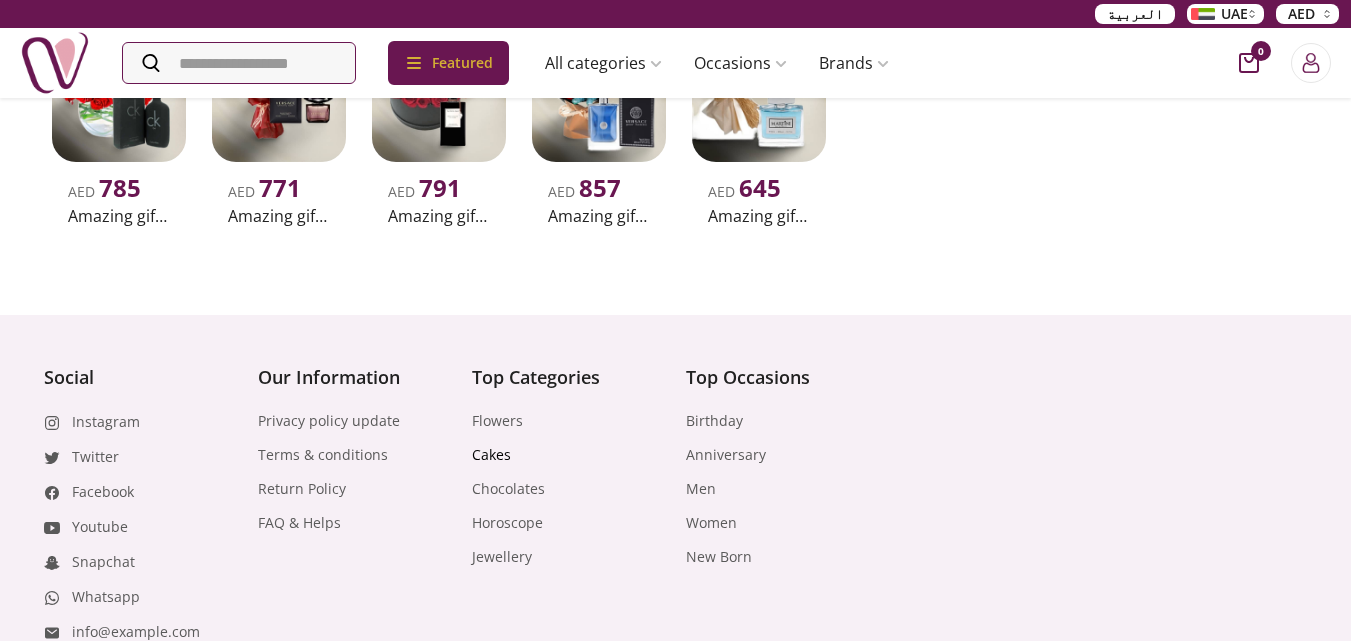 click on "Cakes" at bounding box center [491, 455] 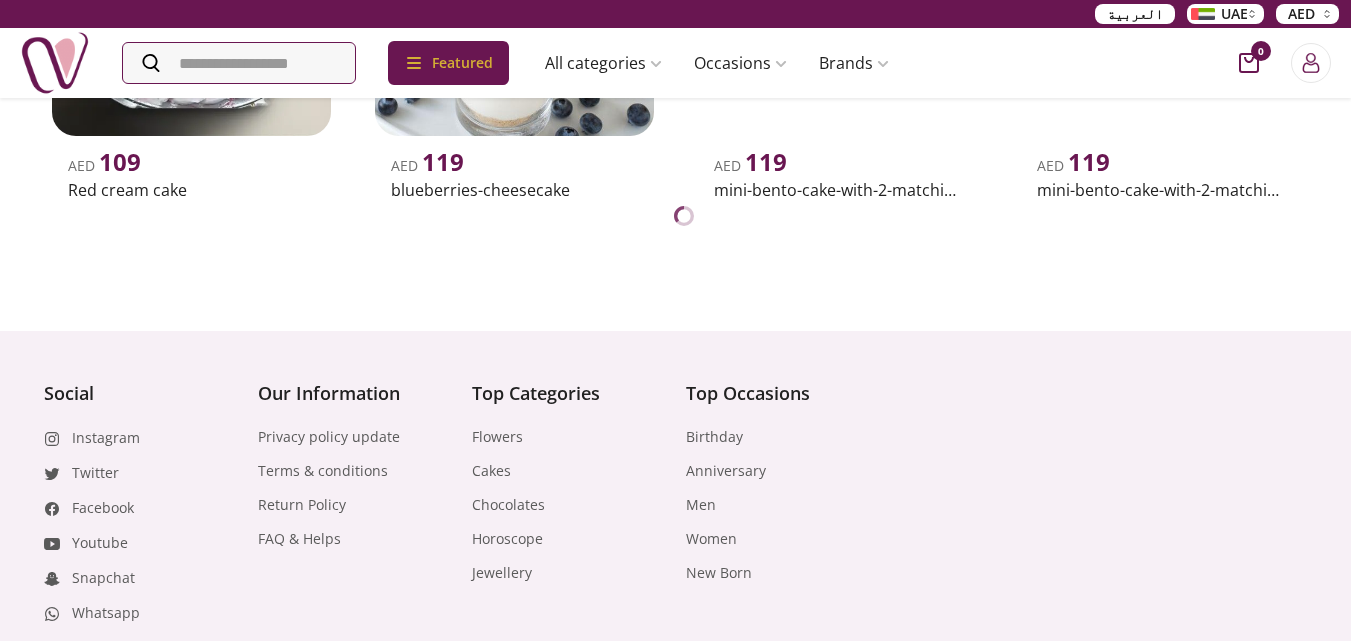 scroll, scrollTop: 7089, scrollLeft: 0, axis: vertical 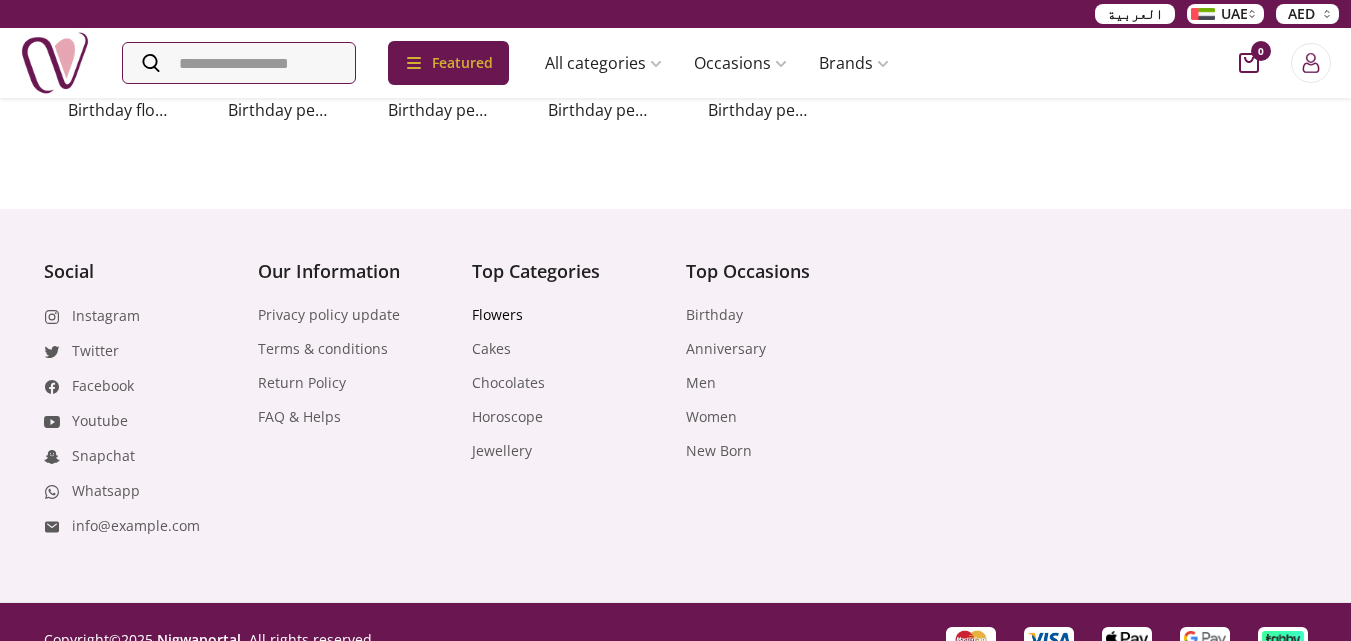 click on "Flowers" at bounding box center [497, 315] 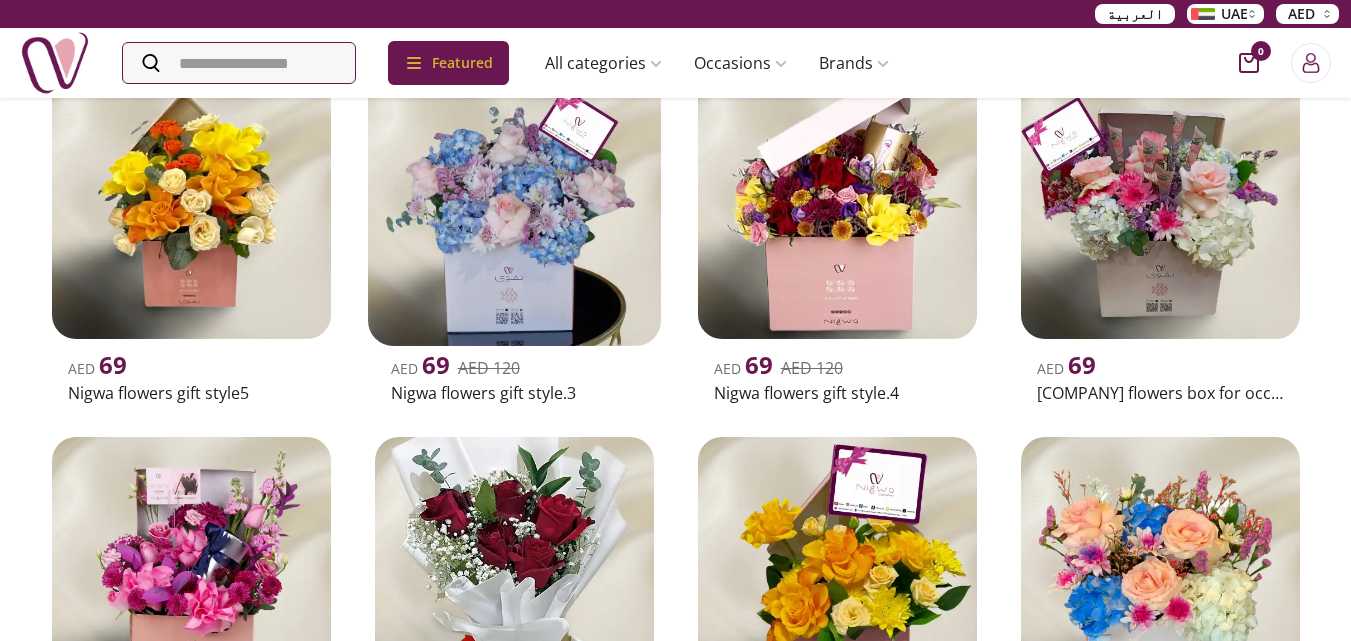 scroll, scrollTop: 900, scrollLeft: 0, axis: vertical 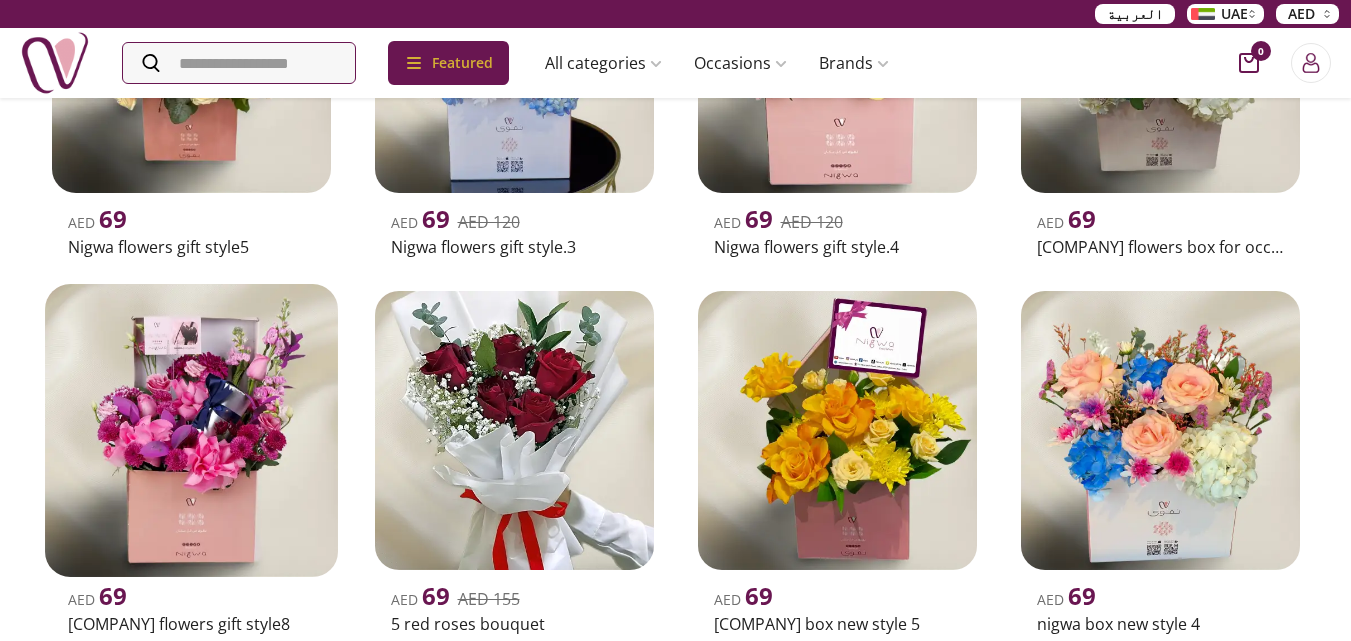click at bounding box center (191, 430) 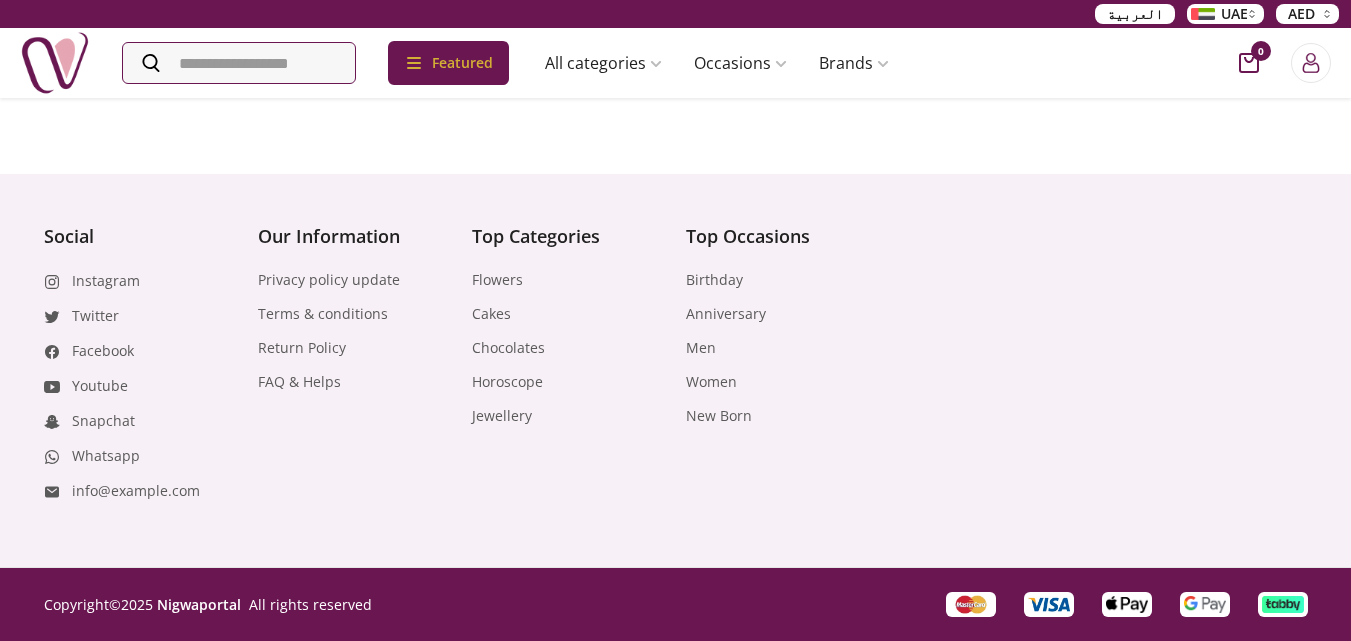 scroll, scrollTop: 1147, scrollLeft: 0, axis: vertical 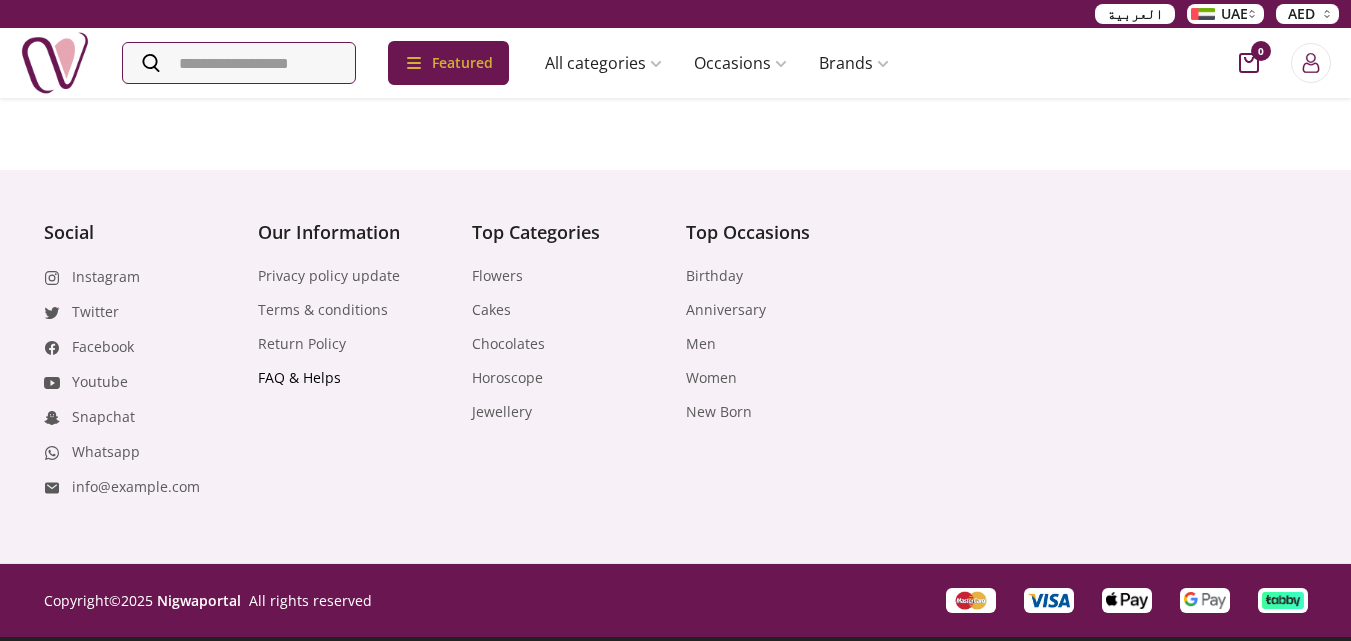 click on "FAQ & Helps" at bounding box center [299, 378] 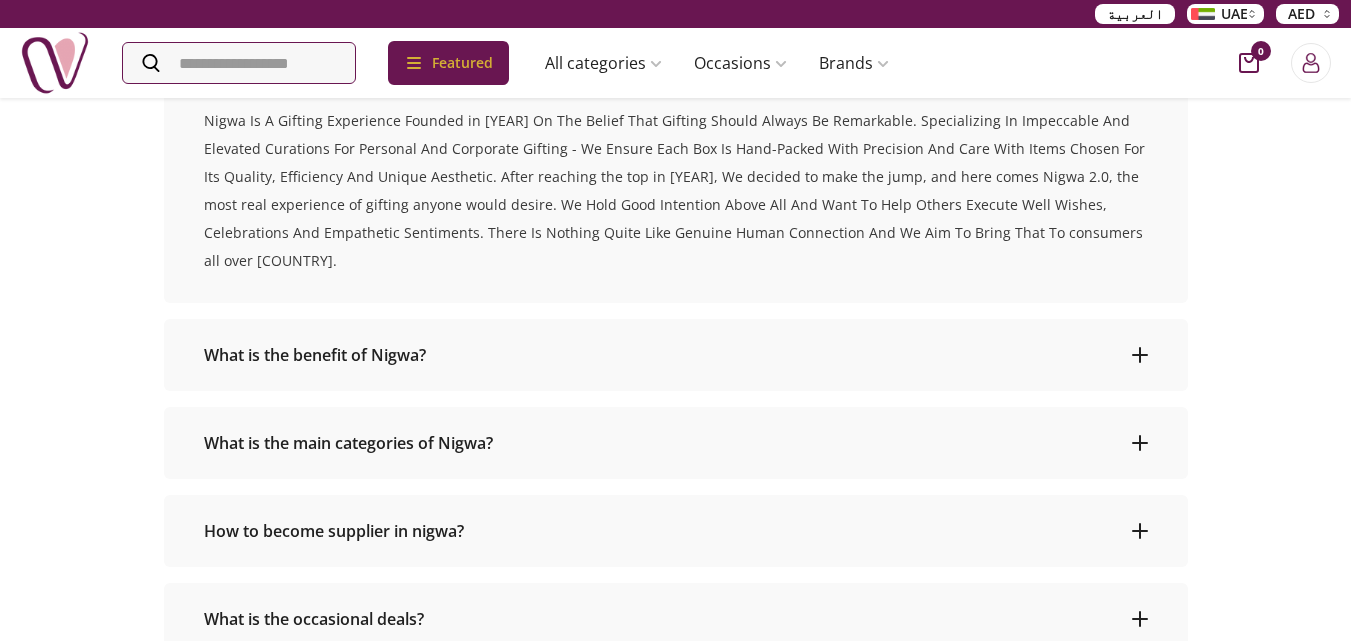 scroll, scrollTop: 328, scrollLeft: 0, axis: vertical 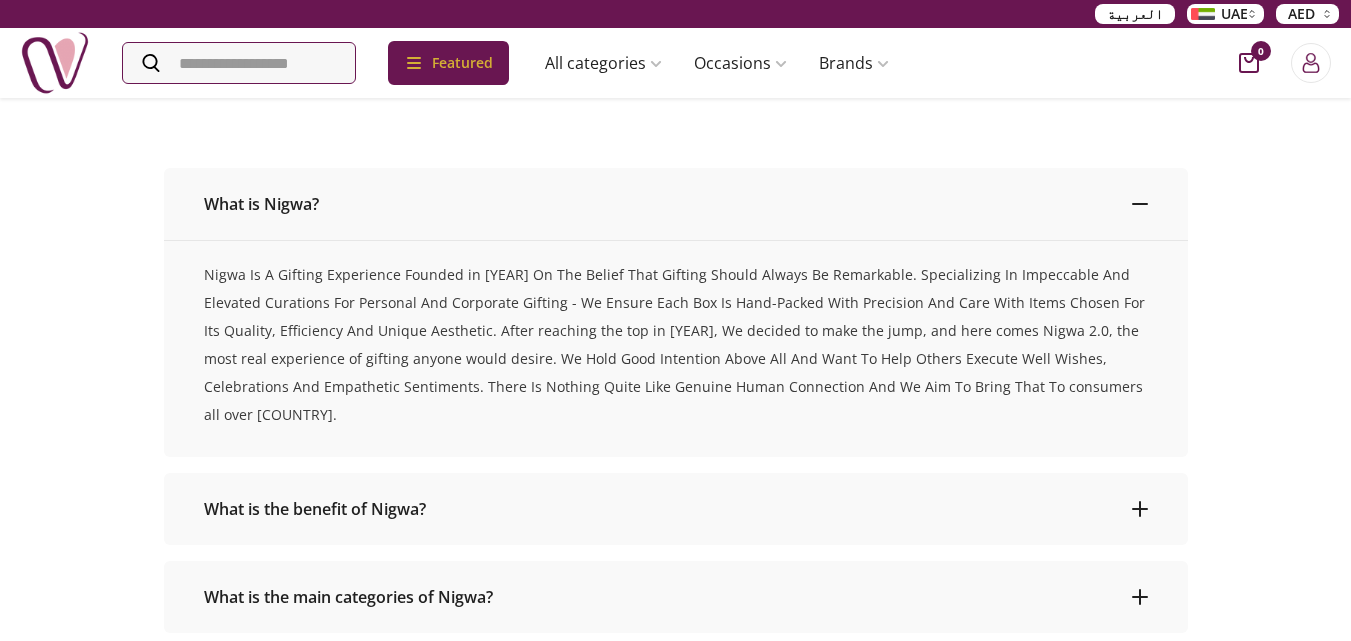 click on "What is the benefit of Nigwa?" at bounding box center [319, 509] 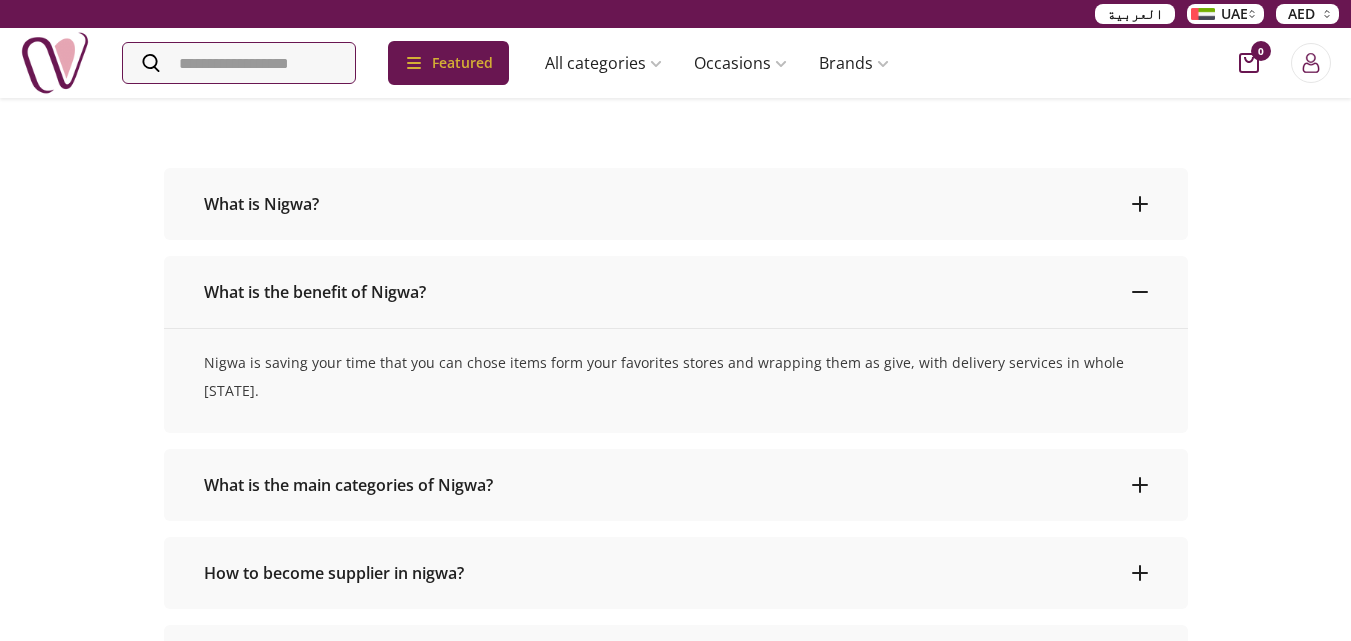 click on "What is the main categories of Nigwa?" at bounding box center [352, 485] 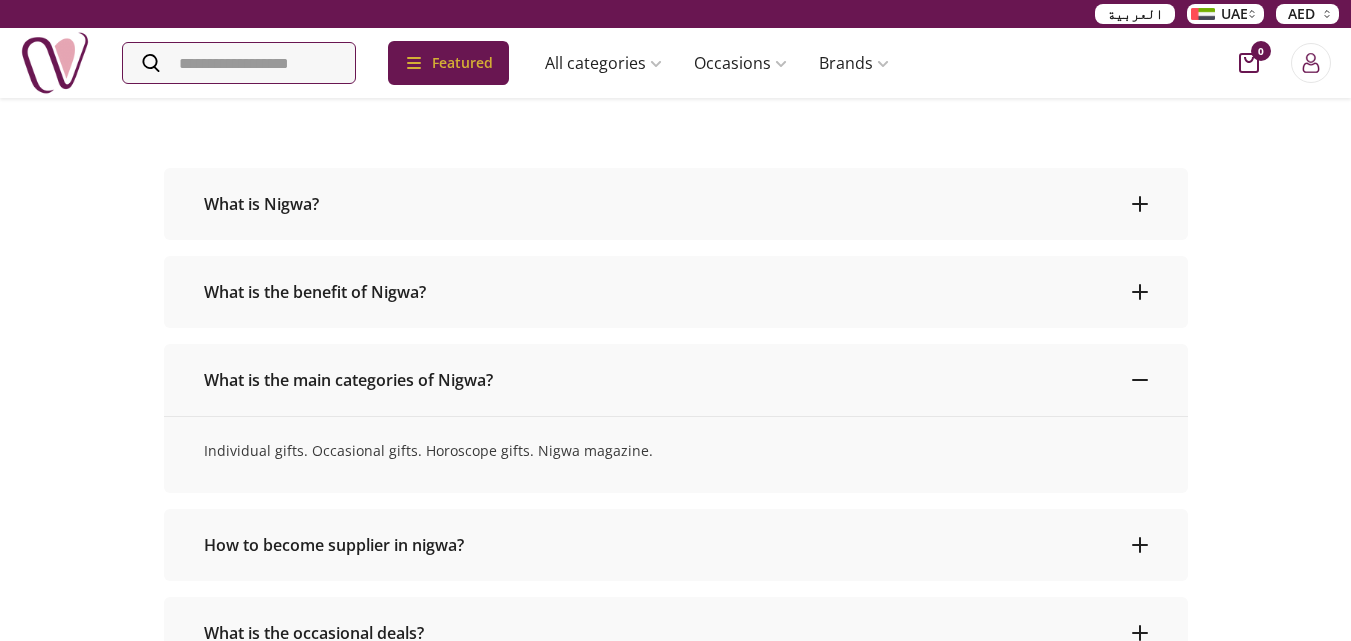 click on "How to become supplier in nigwa?" at bounding box center [338, 545] 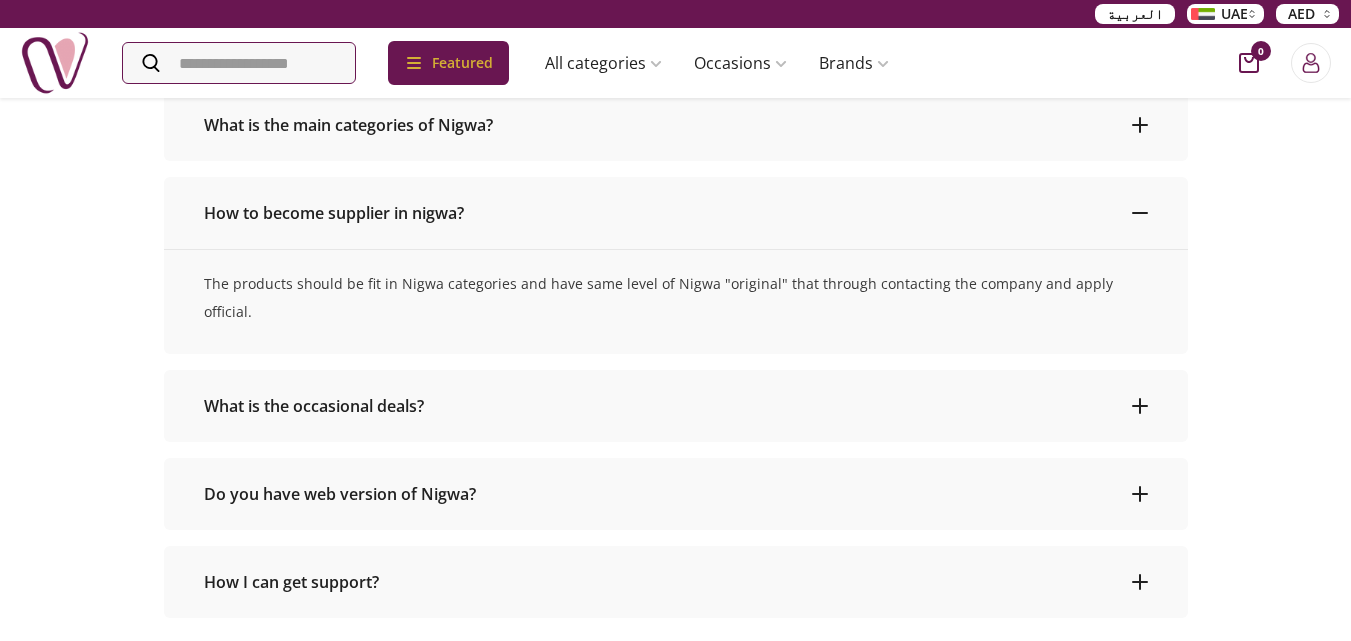 scroll, scrollTop: 628, scrollLeft: 0, axis: vertical 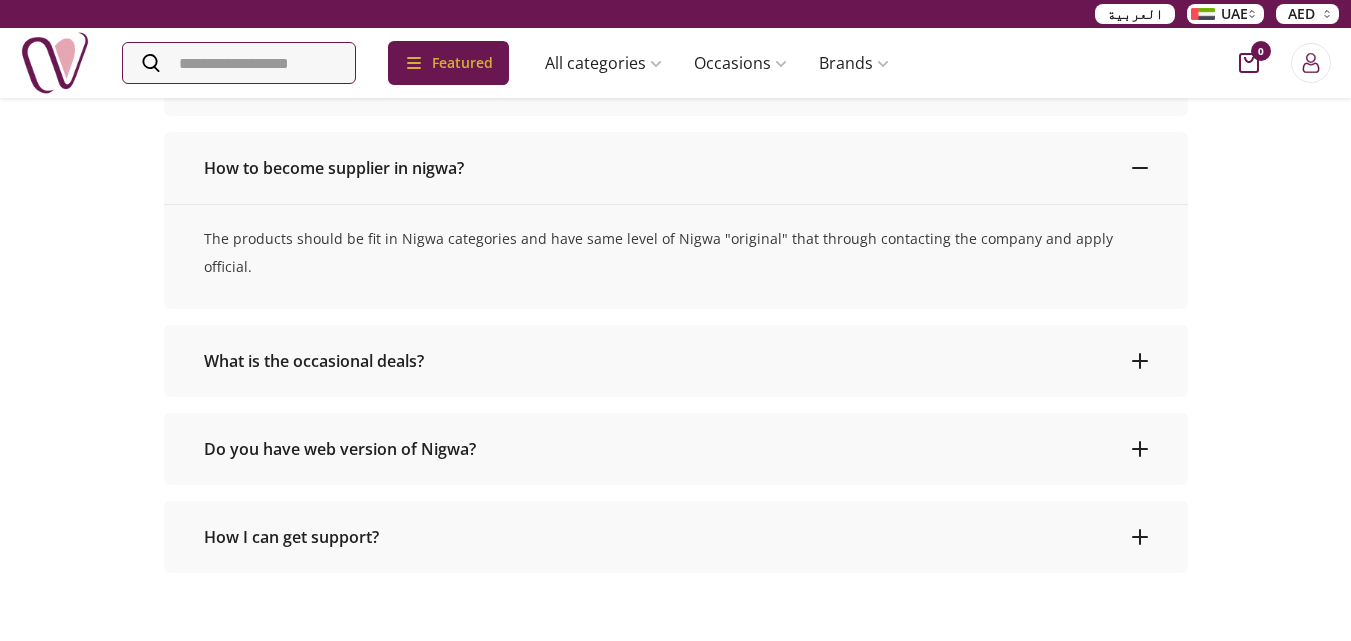 click on "Do you have web version of Nigwa?" at bounding box center [344, 449] 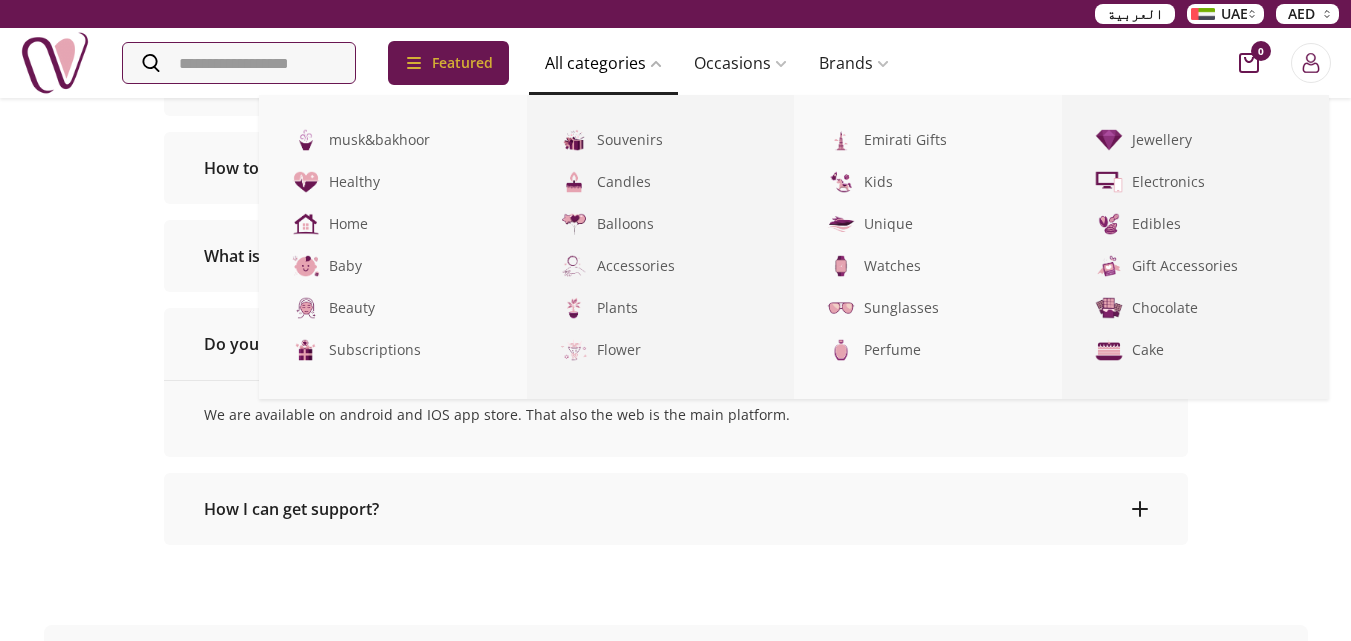 click on "All categories" at bounding box center [603, 63] 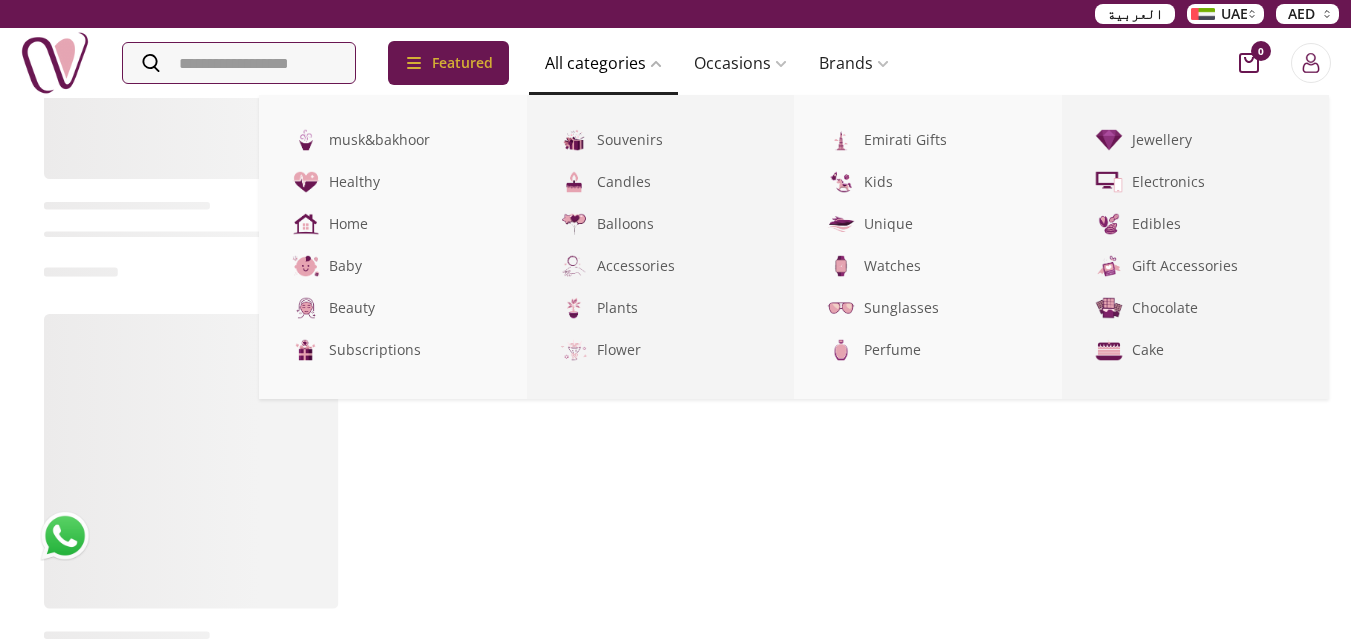 scroll, scrollTop: 0, scrollLeft: 0, axis: both 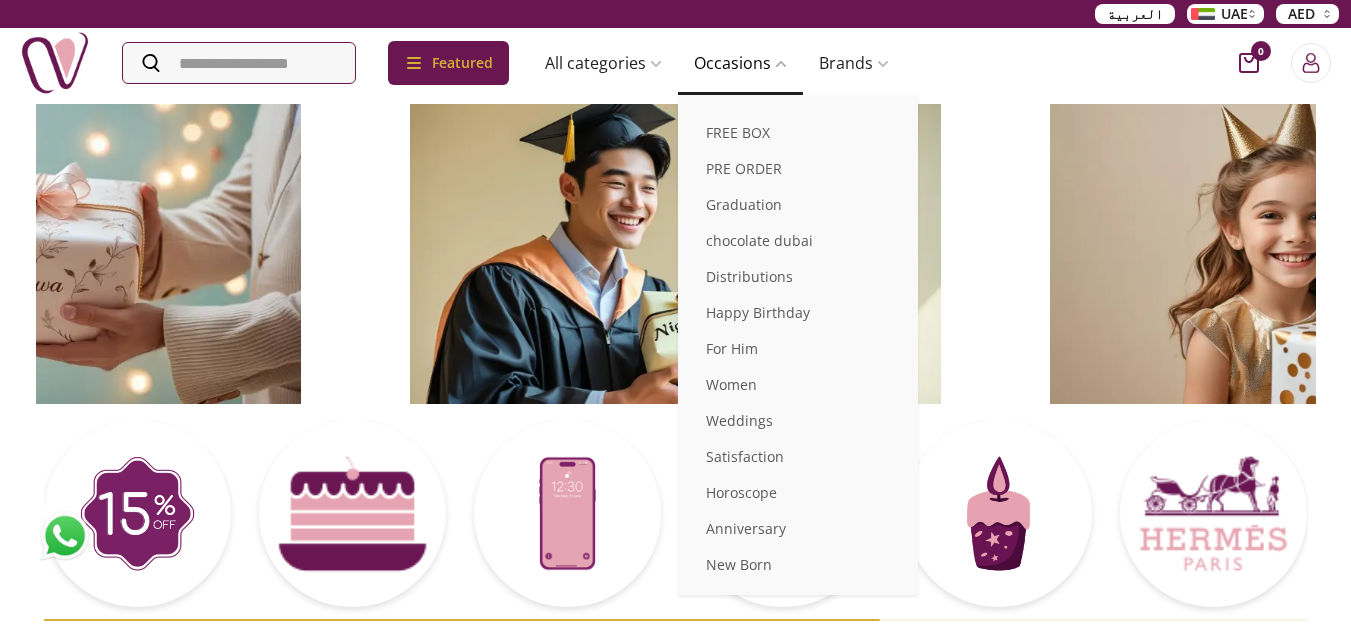 click on "Occasions" at bounding box center [740, 63] 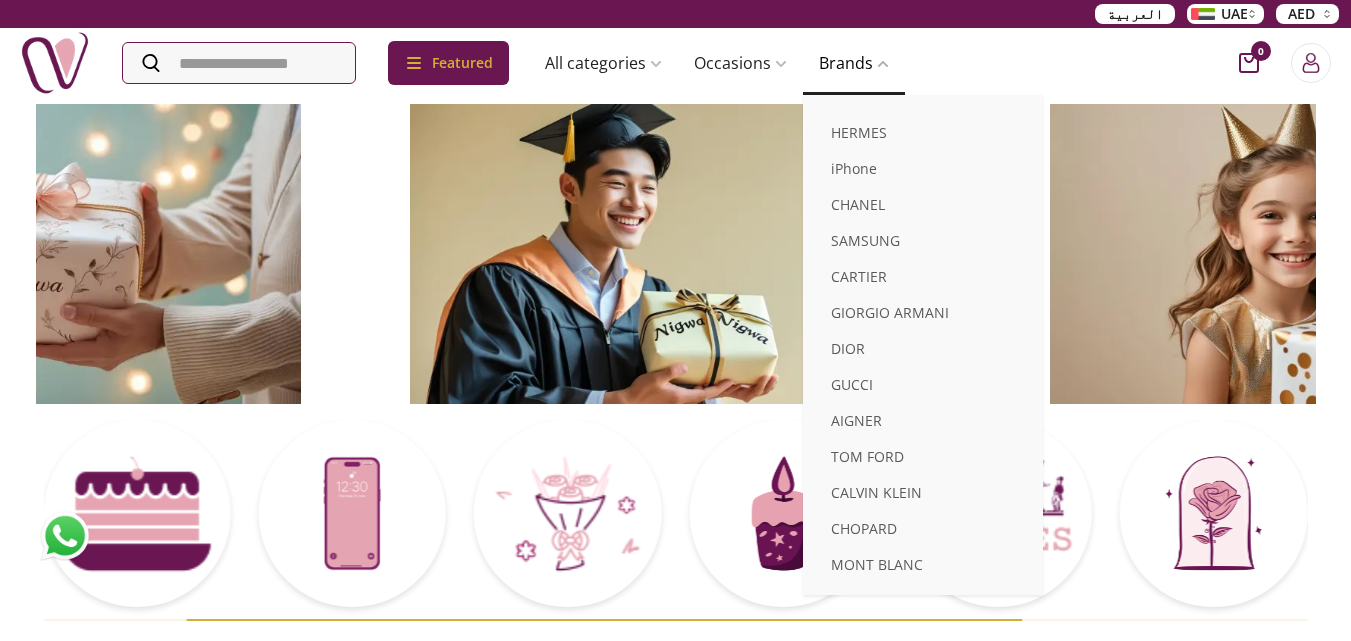 click on "Brands" at bounding box center (854, 63) 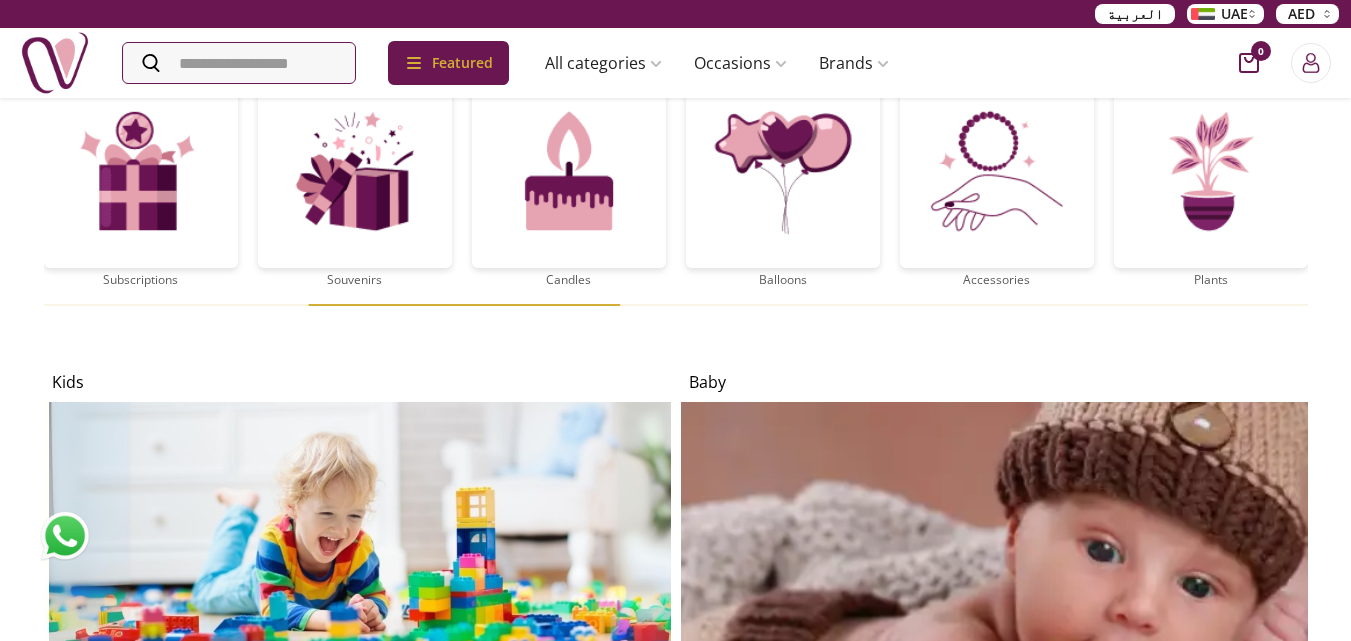 scroll, scrollTop: 3900, scrollLeft: 0, axis: vertical 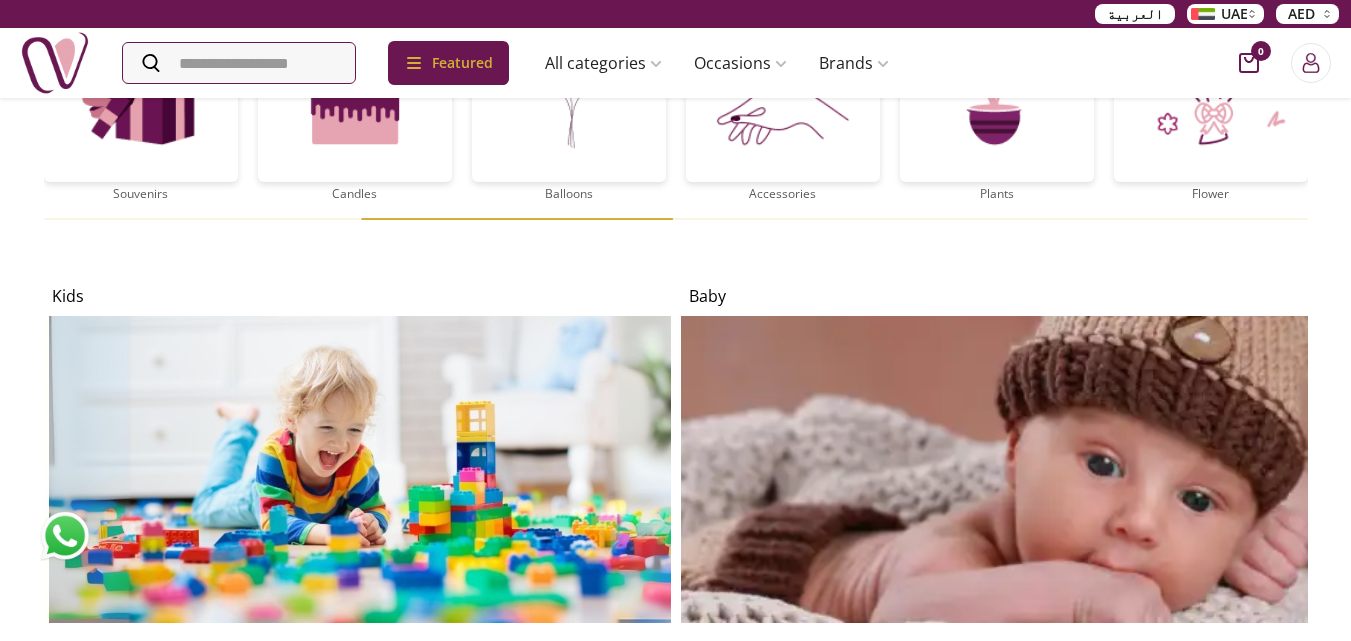 click on "العربية" at bounding box center (1135, 14) 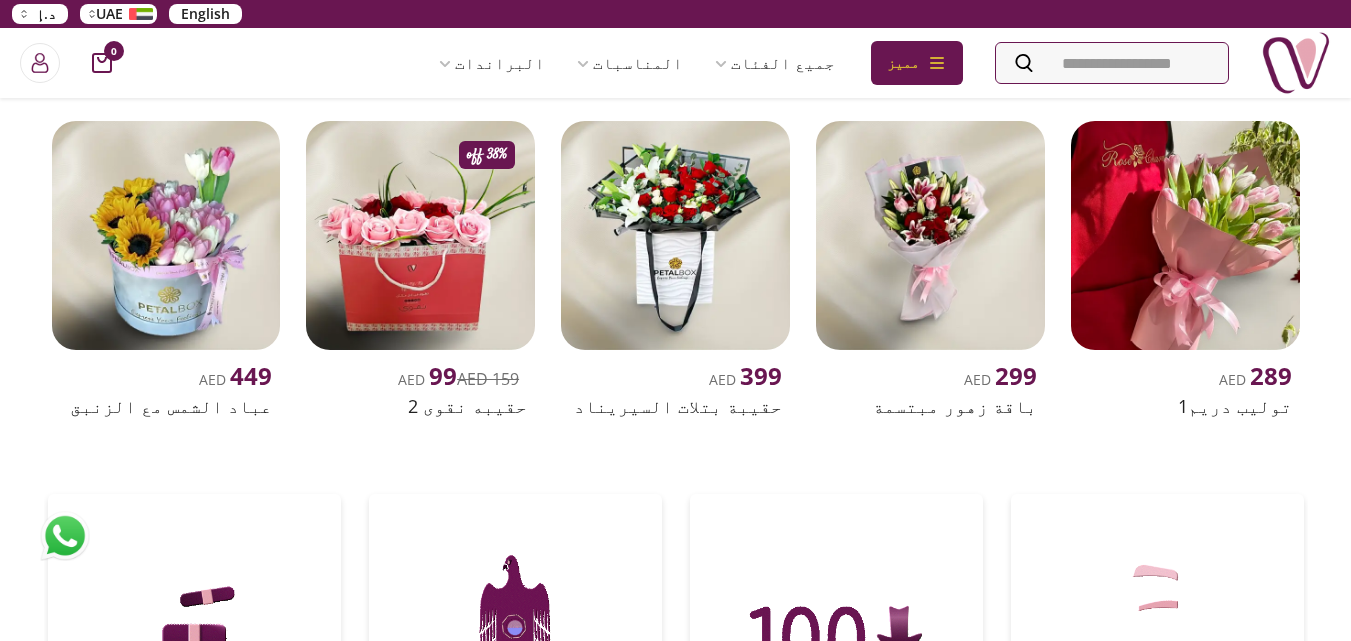 scroll, scrollTop: 600, scrollLeft: 0, axis: vertical 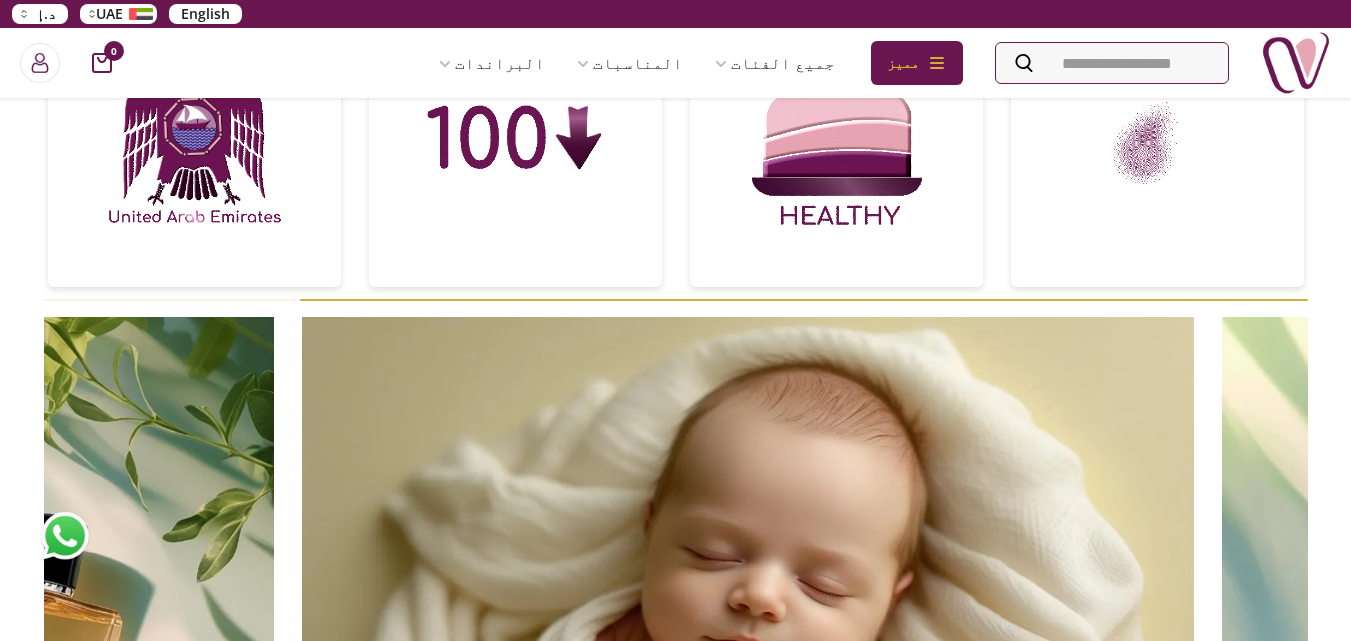 click at bounding box center (1208, 570) 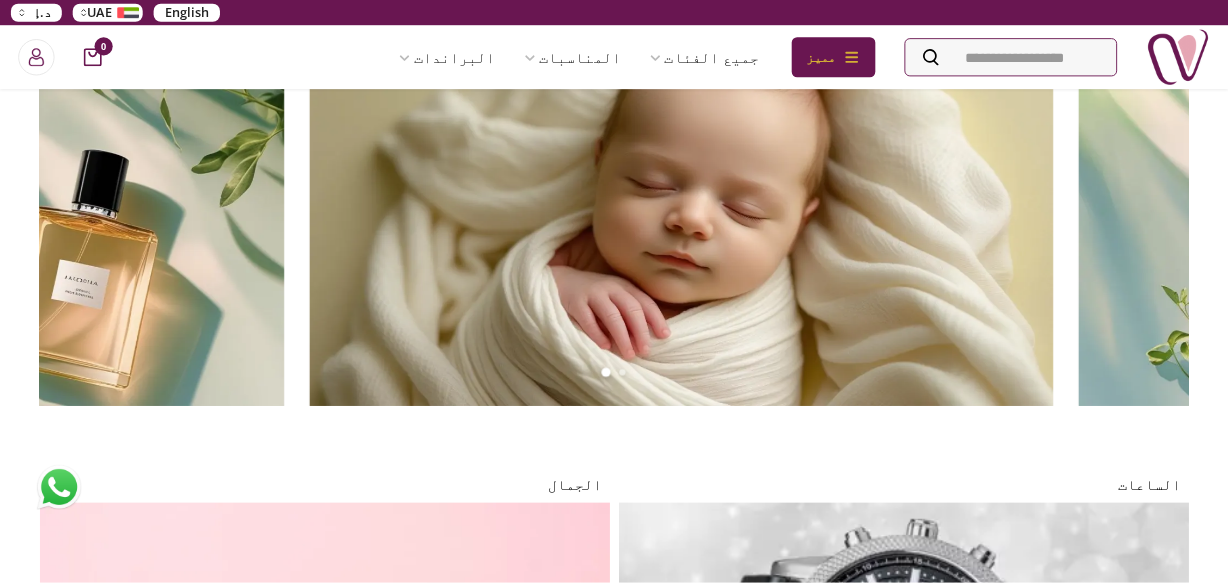 scroll, scrollTop: 1380, scrollLeft: 0, axis: vertical 